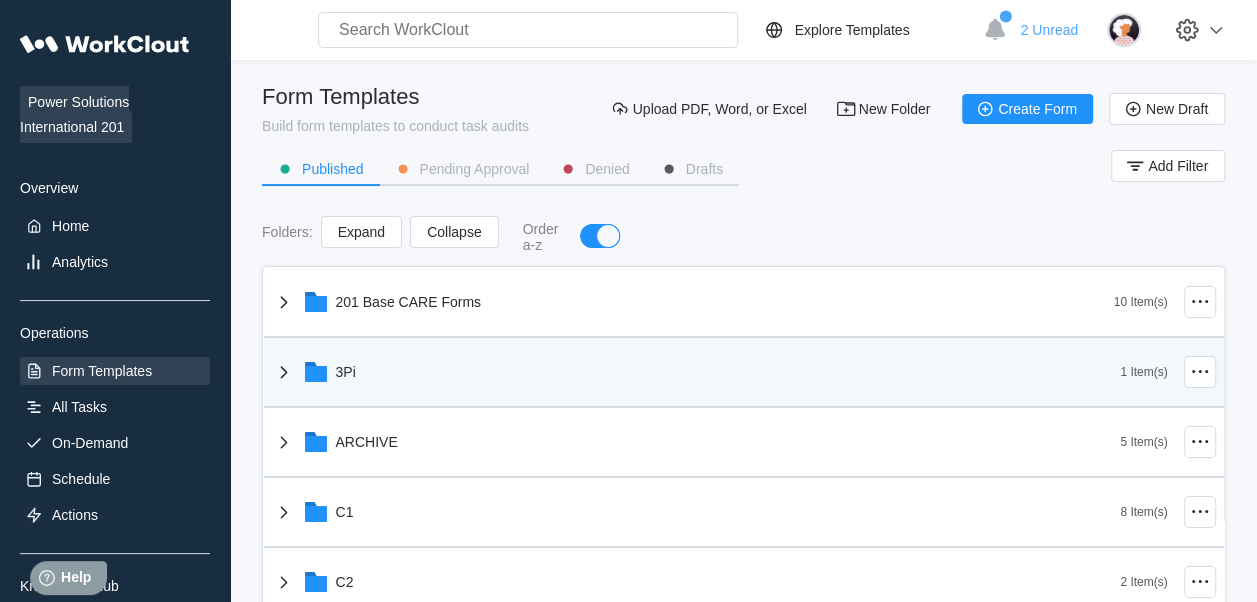 scroll, scrollTop: 0, scrollLeft: 0, axis: both 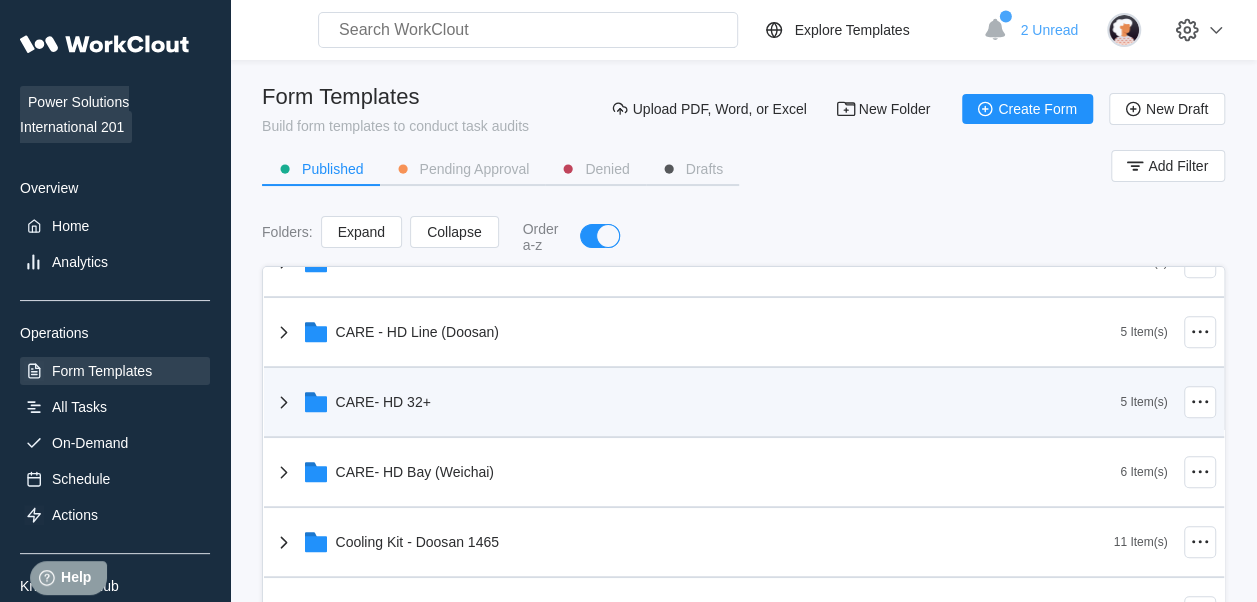 click on "CARE- HD 32+" at bounding box center (696, 402) 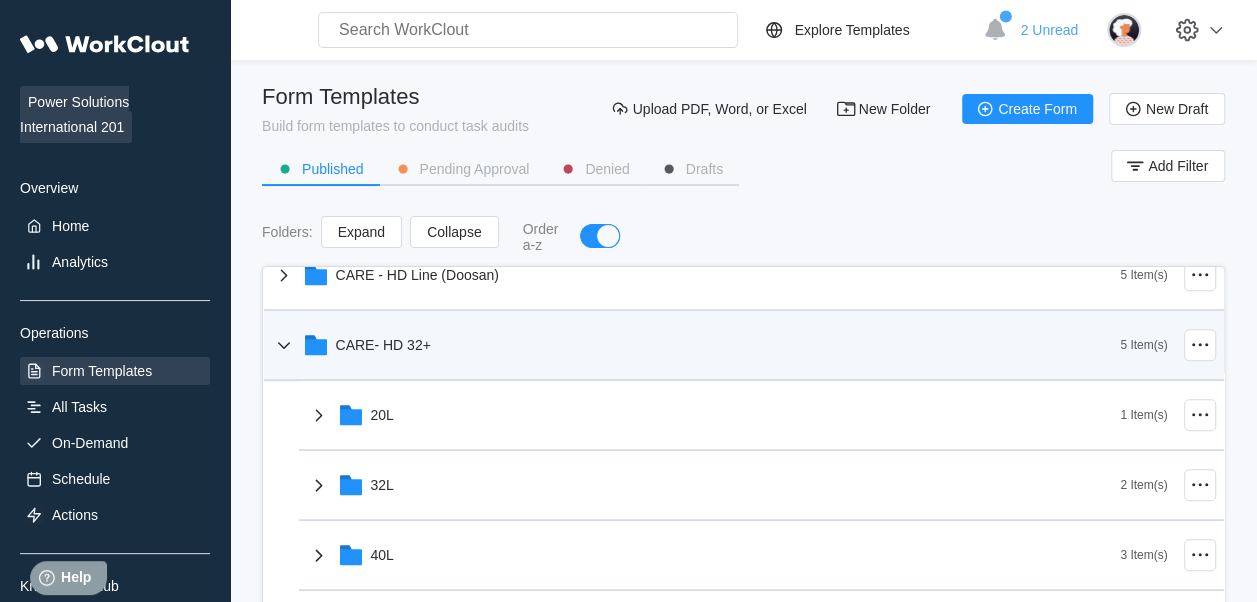 scroll, scrollTop: 700, scrollLeft: 0, axis: vertical 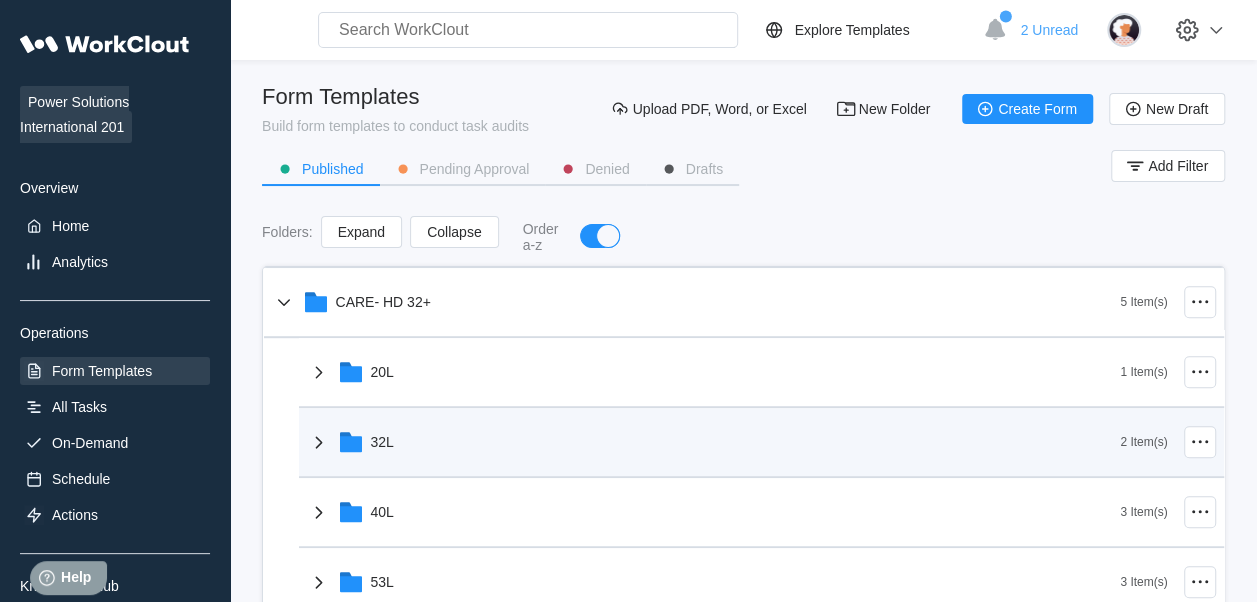 click on "32L" at bounding box center (714, 442) 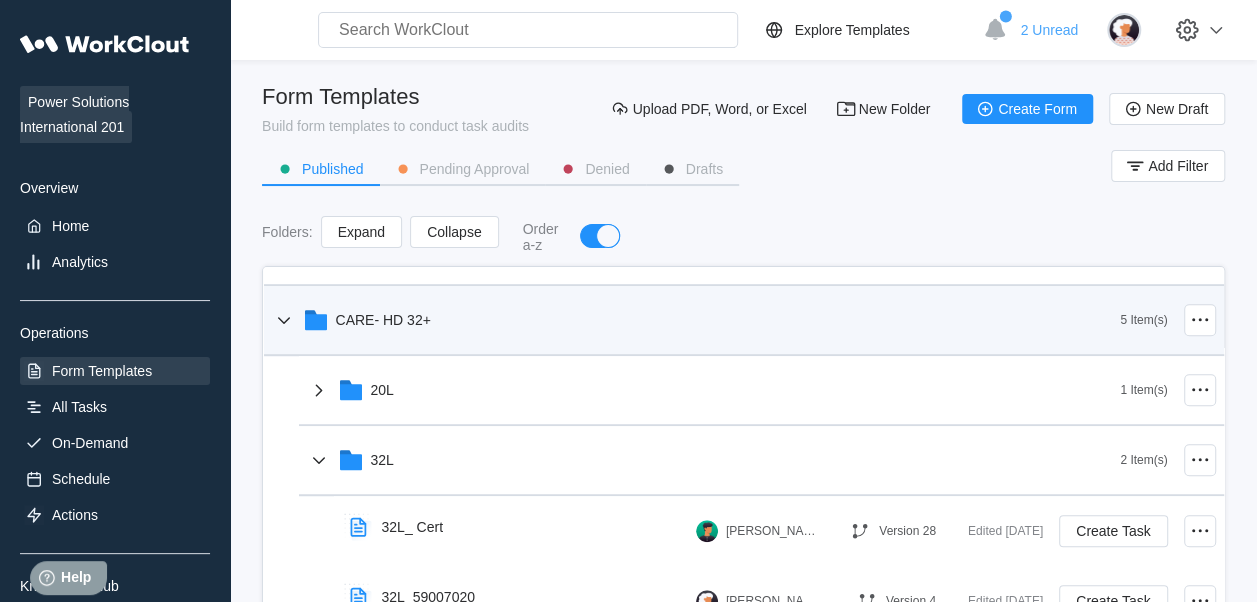 scroll, scrollTop: 500, scrollLeft: 0, axis: vertical 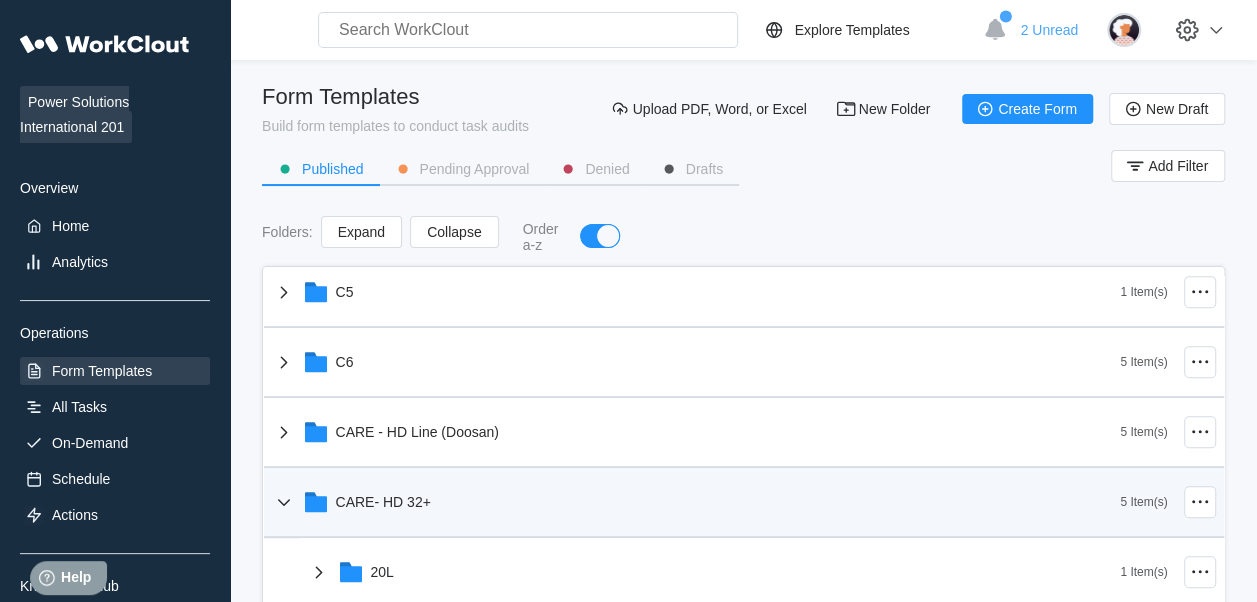 click on "CARE- HD 32+" at bounding box center [383, 502] 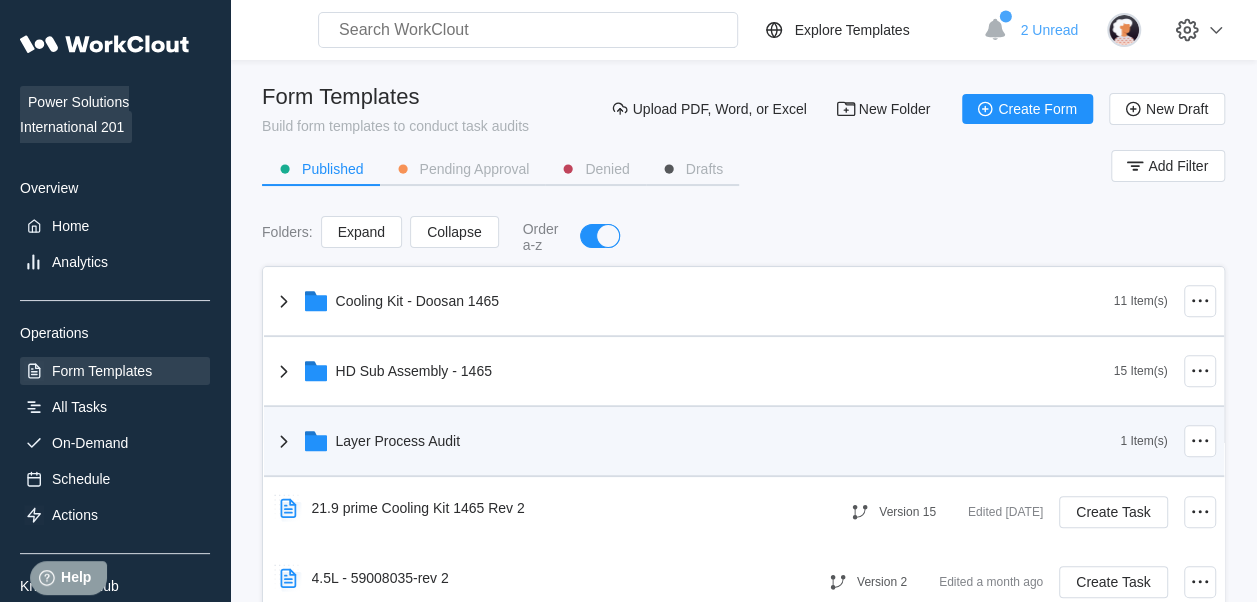 scroll, scrollTop: 800, scrollLeft: 0, axis: vertical 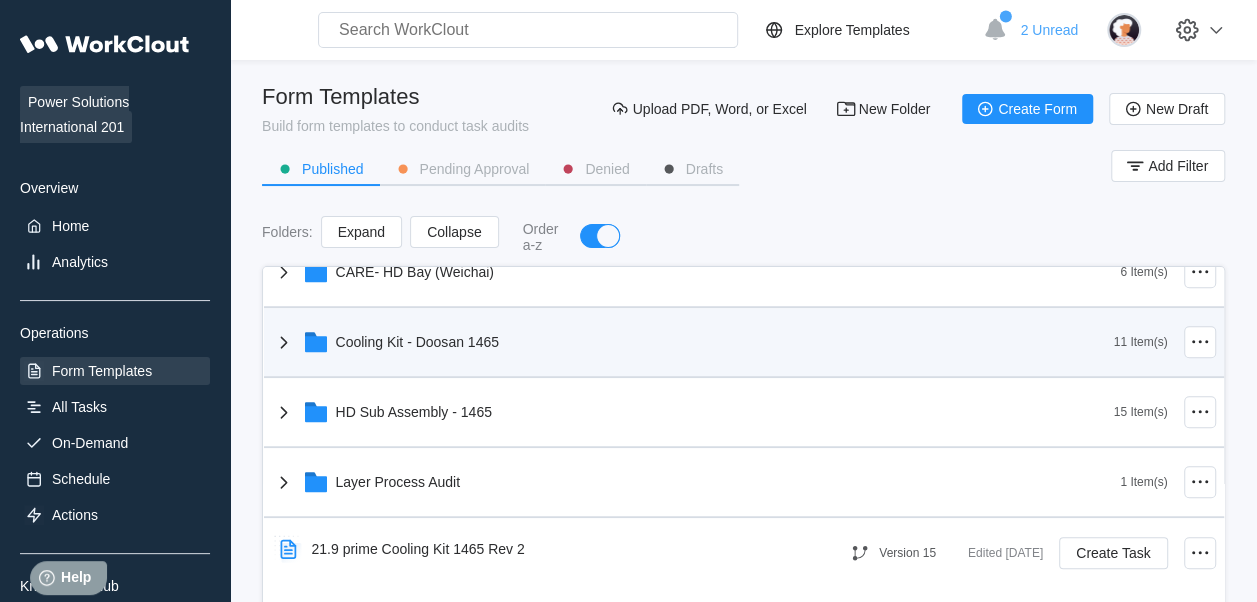 click on "Cooling Kit - Doosan 1465" at bounding box center (693, 342) 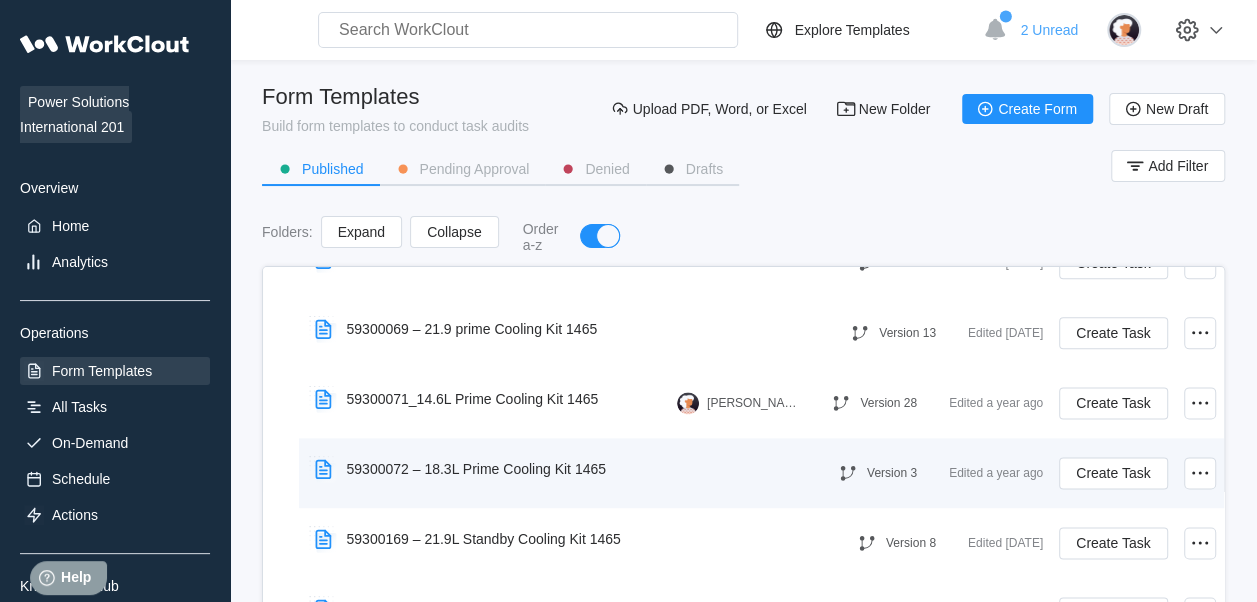 scroll, scrollTop: 1600, scrollLeft: 0, axis: vertical 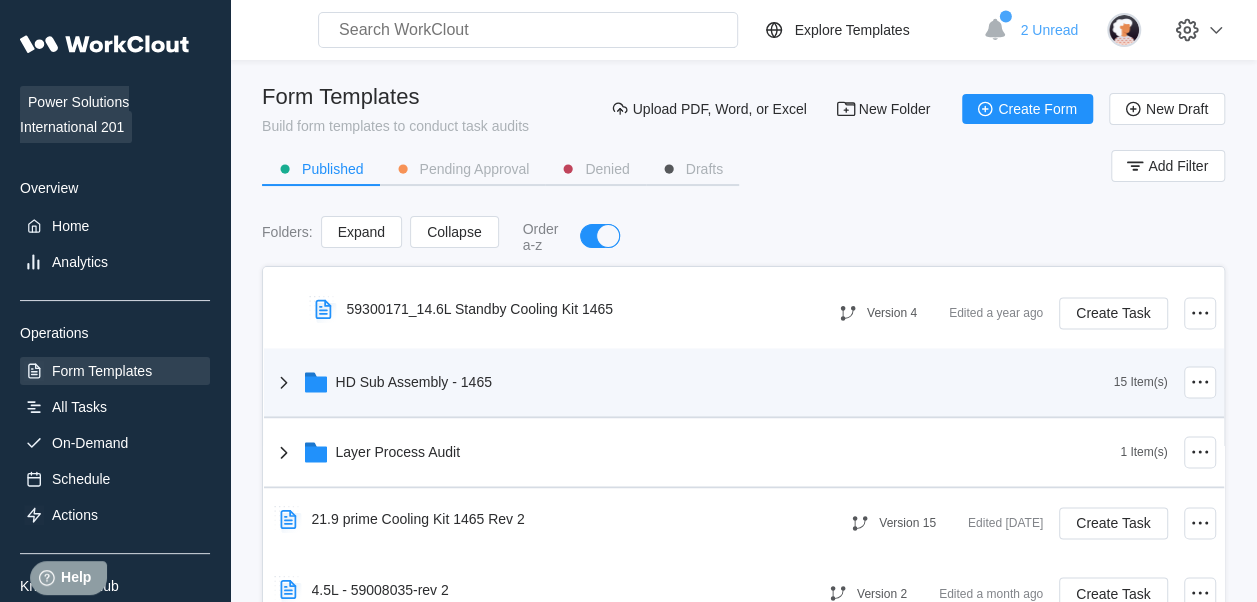 click on "HD Sub Assembly - 1465" at bounding box center (693, 382) 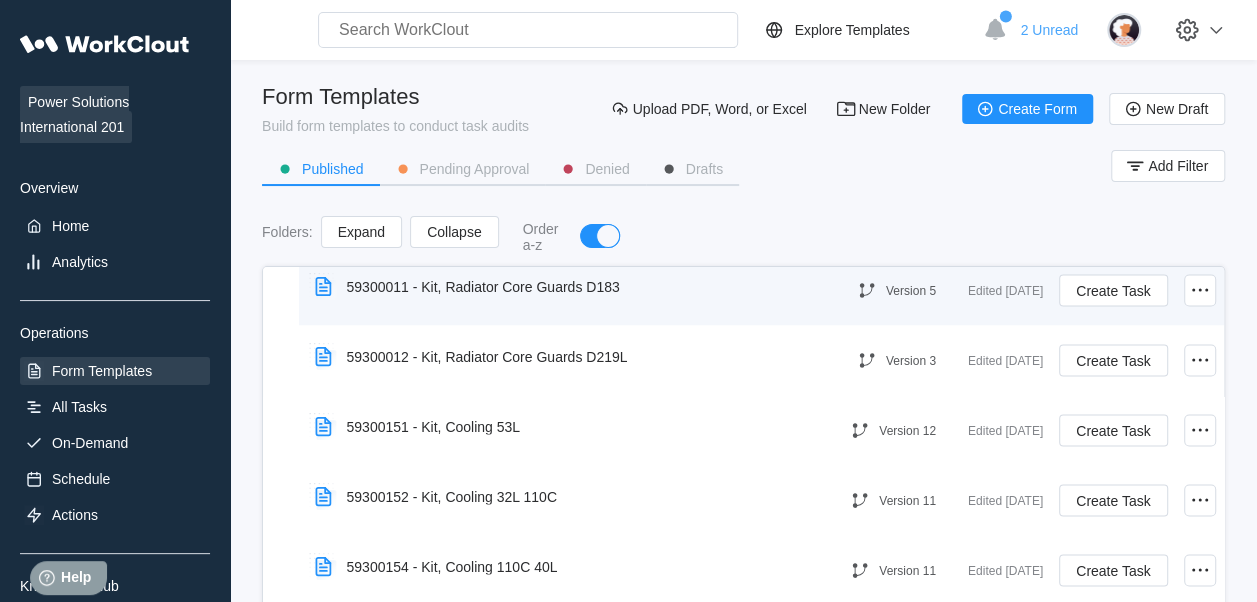 scroll, scrollTop: 2000, scrollLeft: 0, axis: vertical 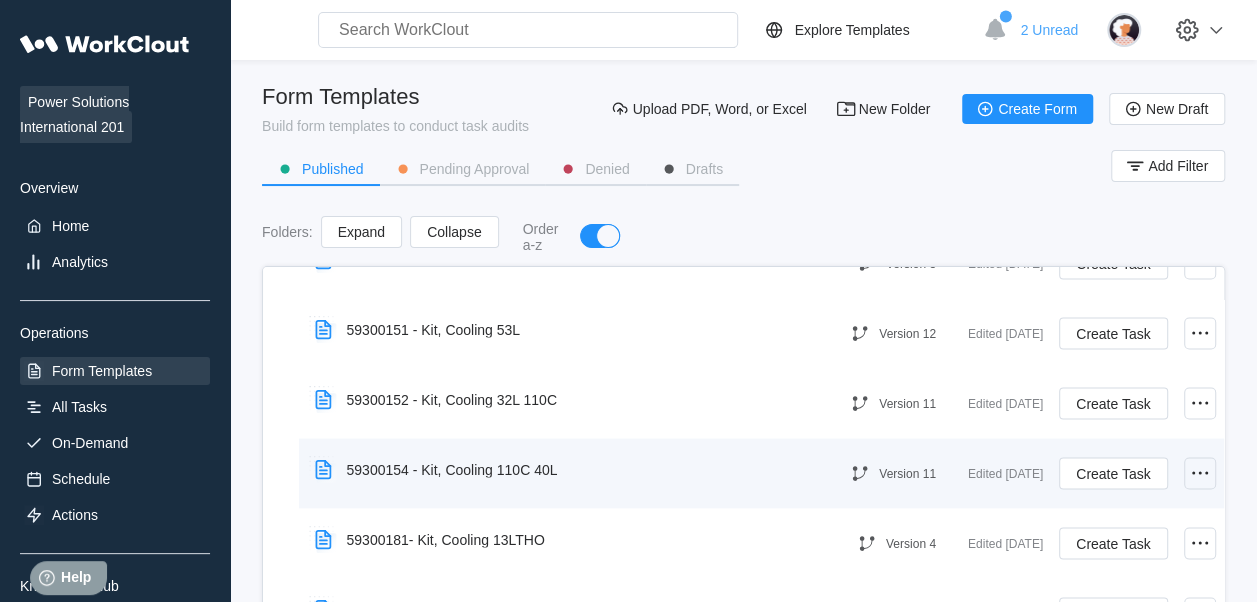 click 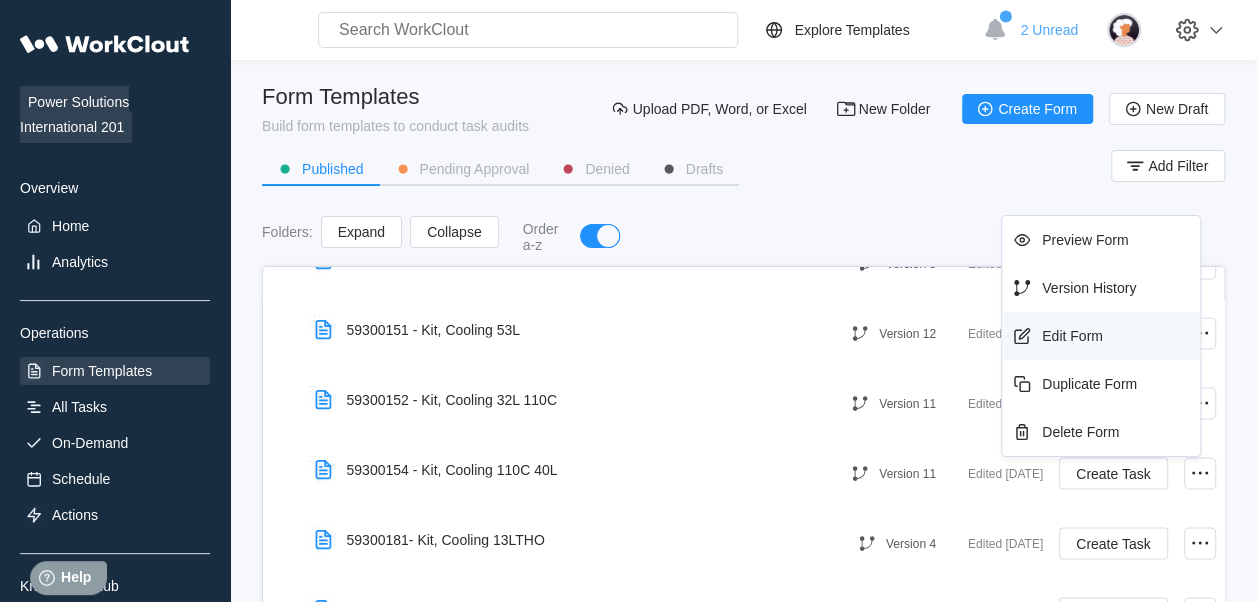 click on "Edit Form" at bounding box center (1101, 336) 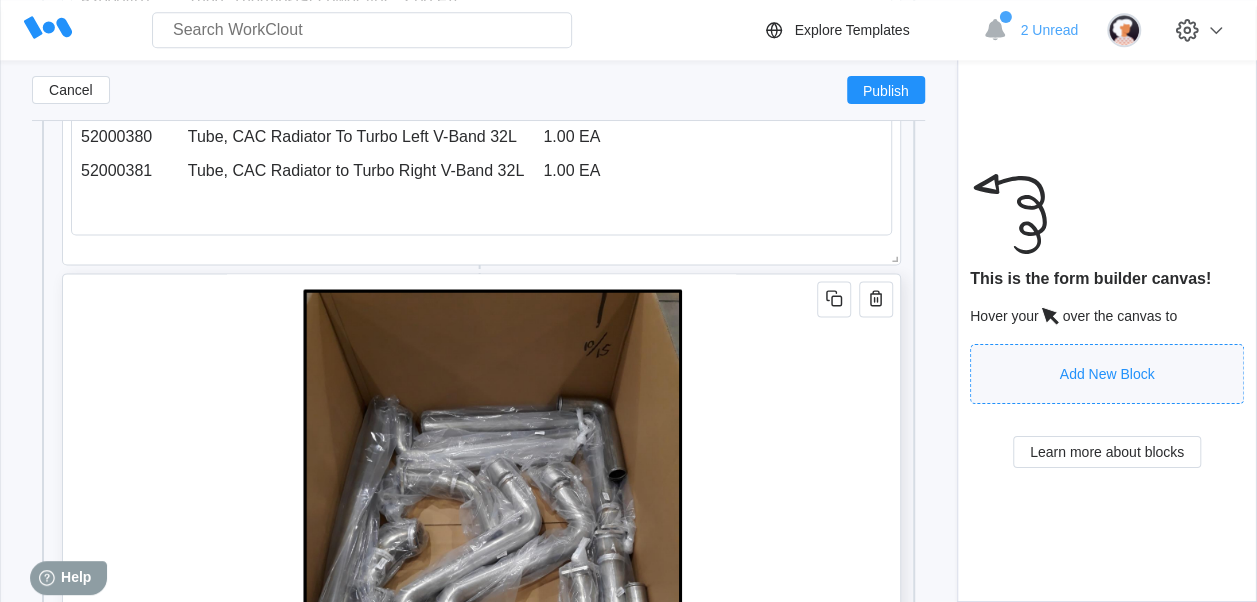 scroll, scrollTop: 1216, scrollLeft: 0, axis: vertical 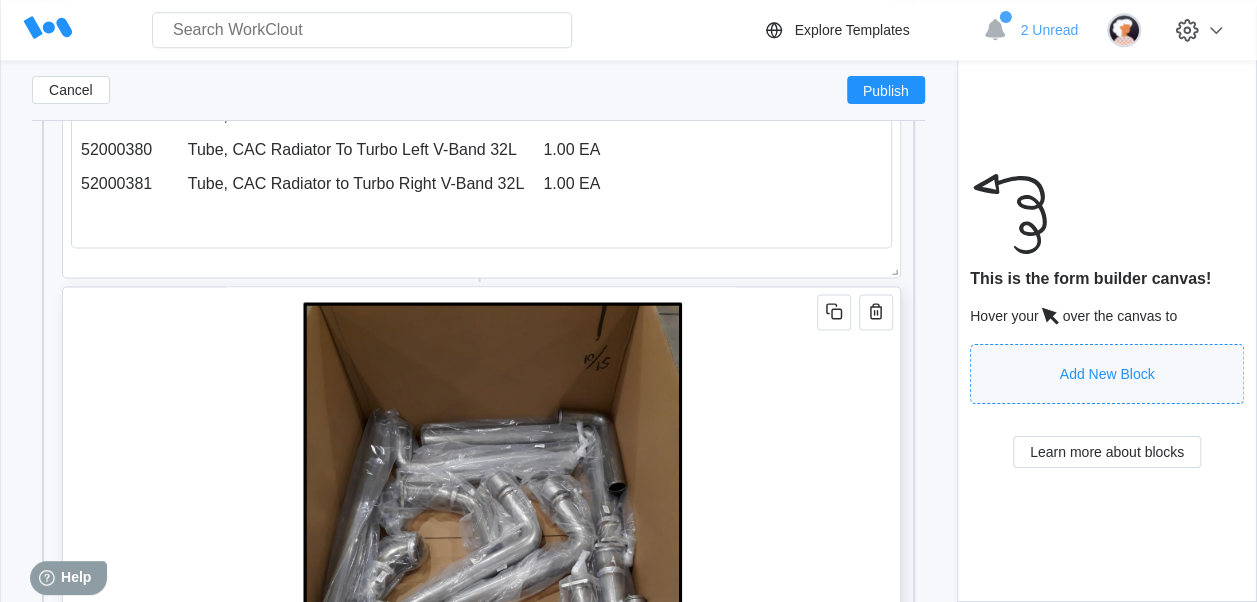 click at bounding box center (481, 557) 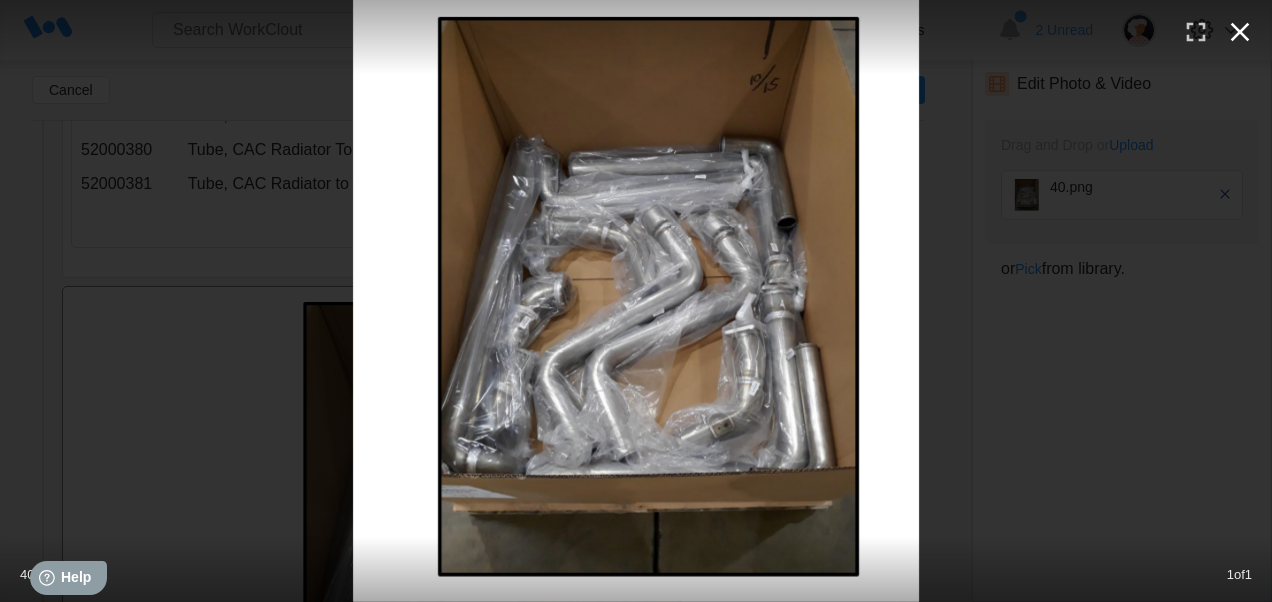 click 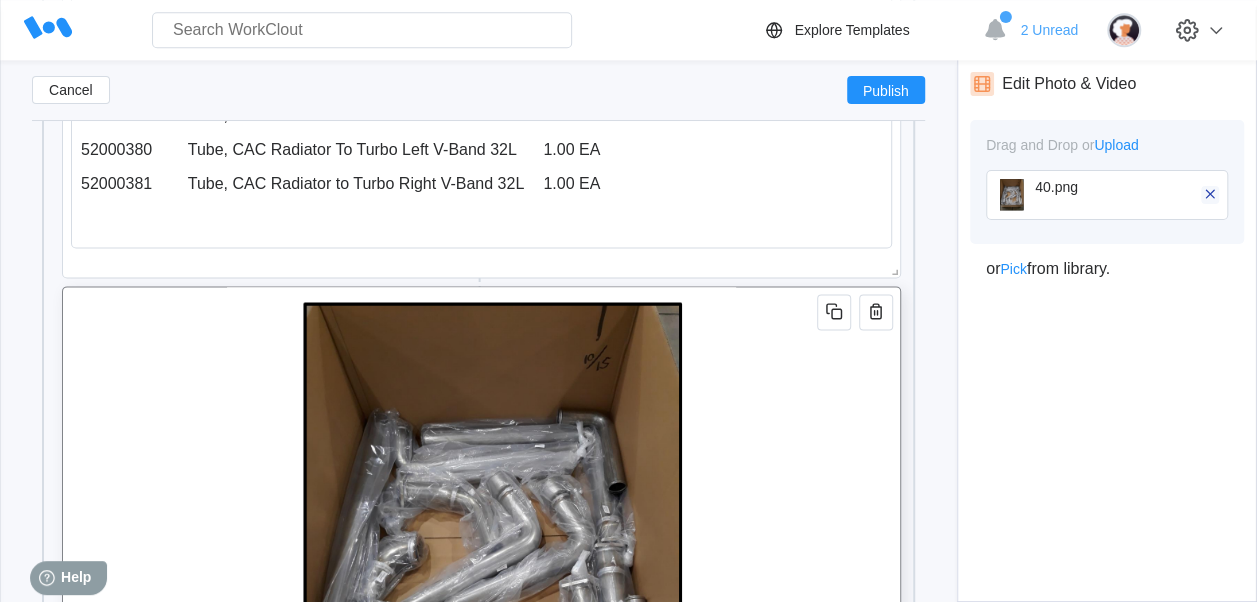 click 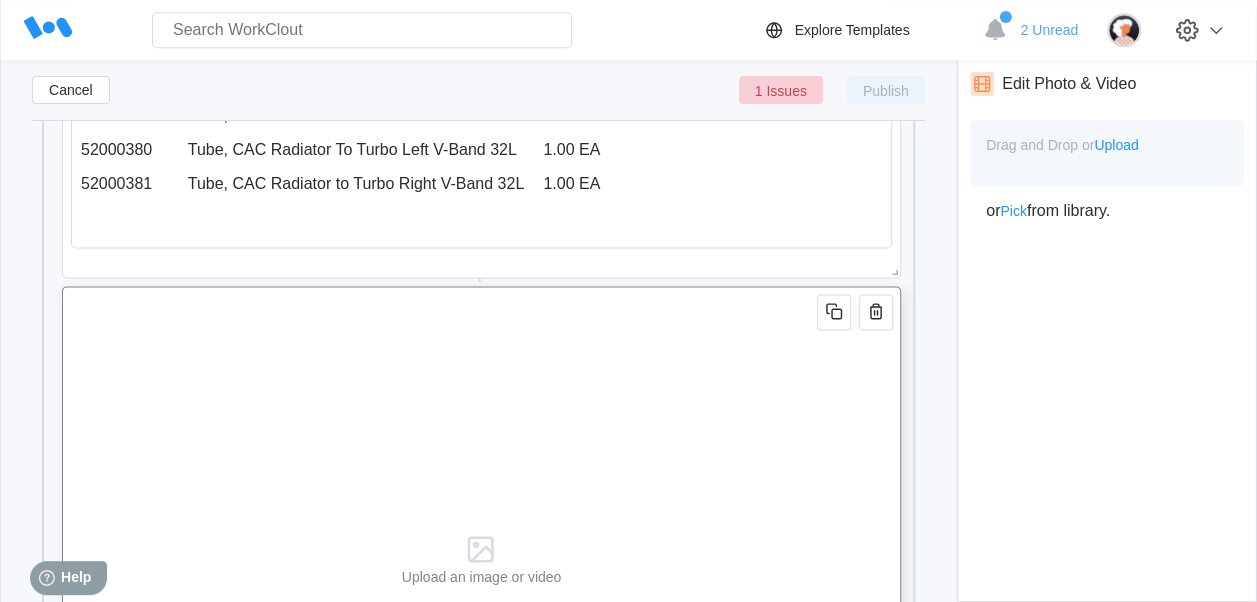 click on "Drag and Drop or  Upload" at bounding box center [1107, 153] 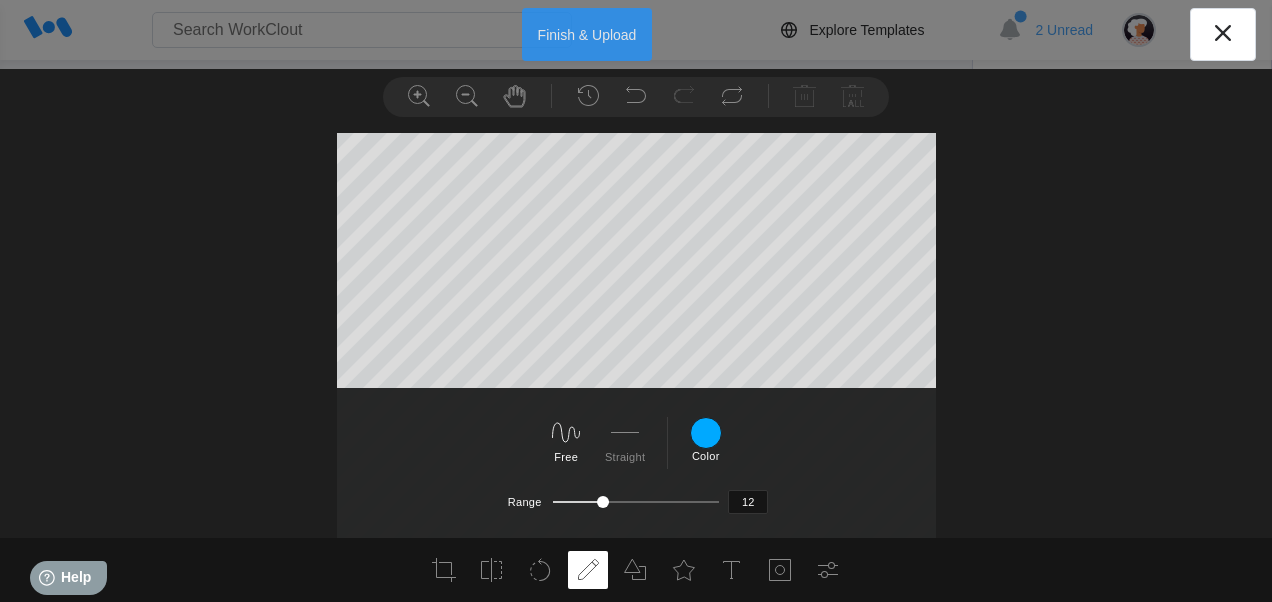 click on "Finish & Upload" at bounding box center [587, 34] 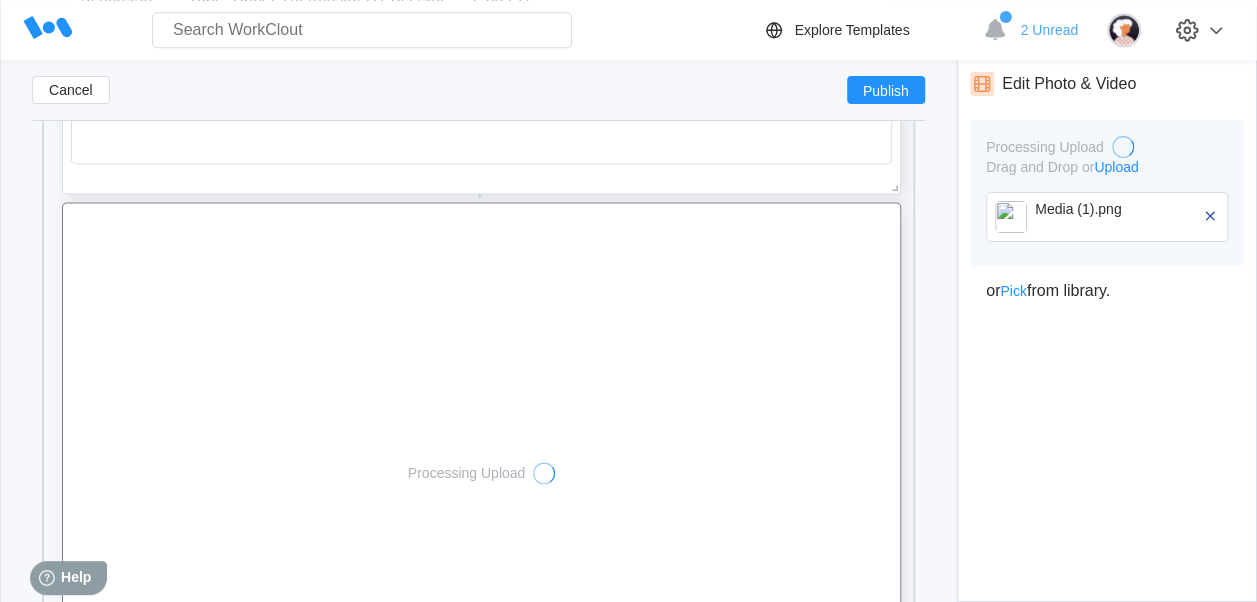 scroll, scrollTop: 1116, scrollLeft: 0, axis: vertical 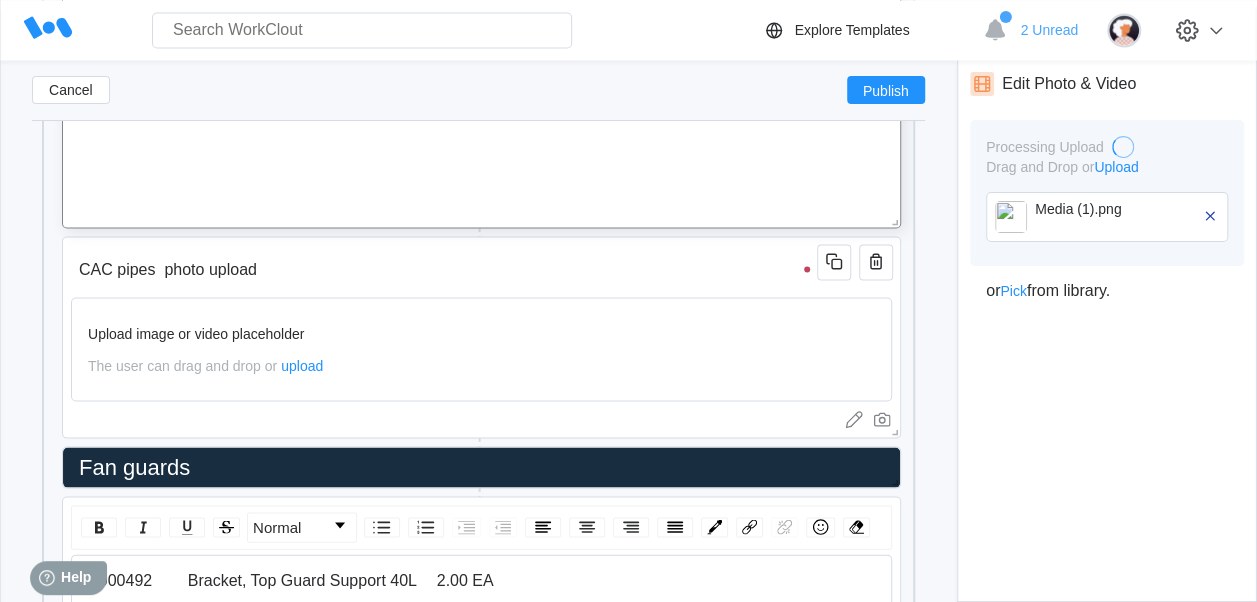 click on "Upload" at bounding box center (1116, 167) 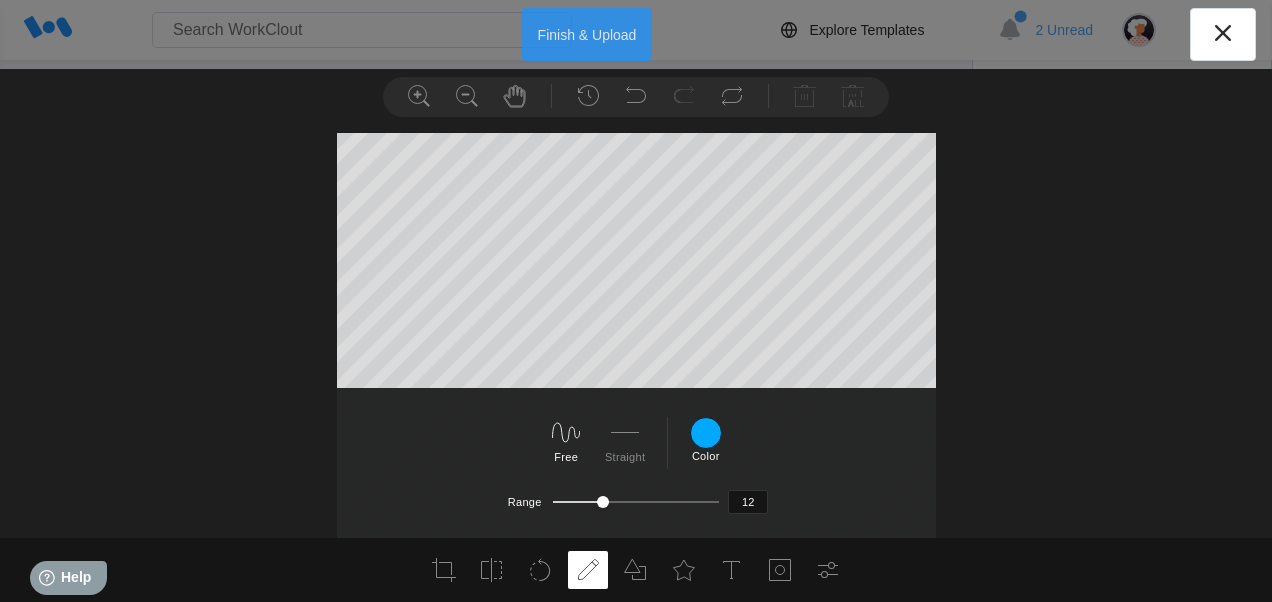 click on "Finish & Upload" at bounding box center [587, 34] 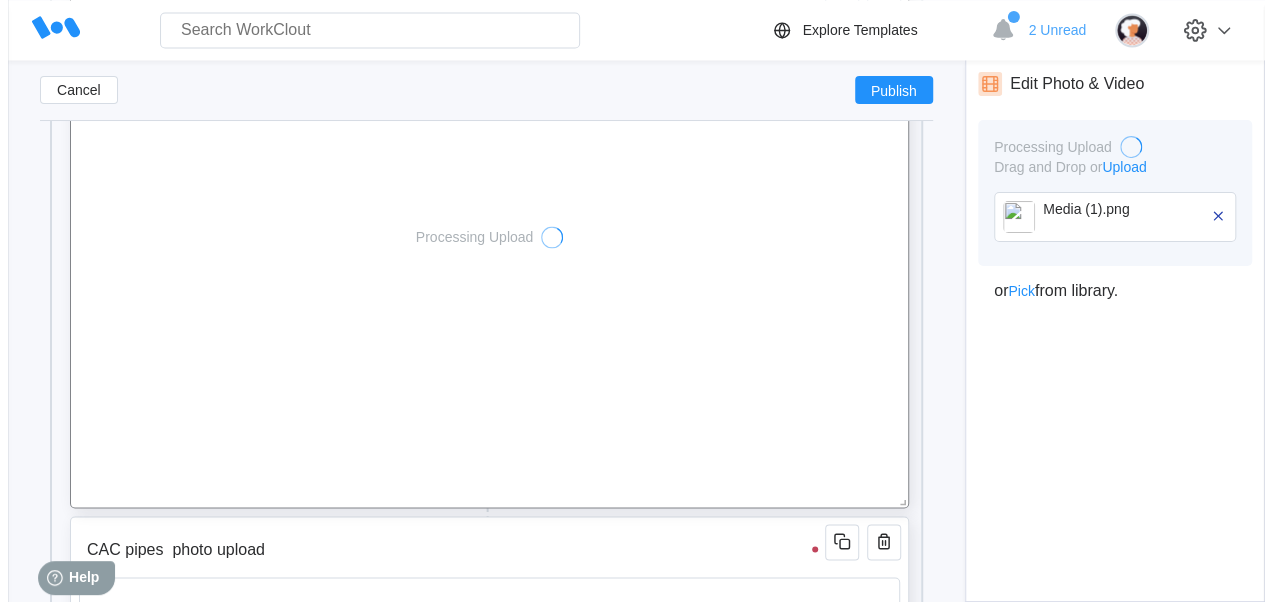 scroll, scrollTop: 1316, scrollLeft: 0, axis: vertical 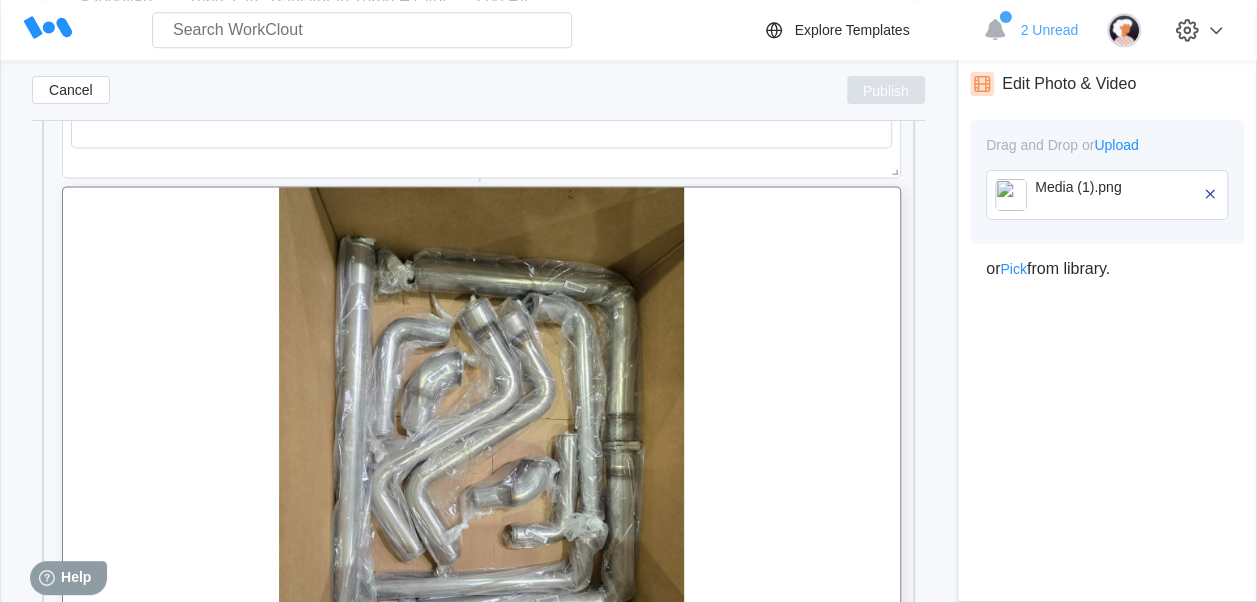click on "Publish" at bounding box center [886, 90] 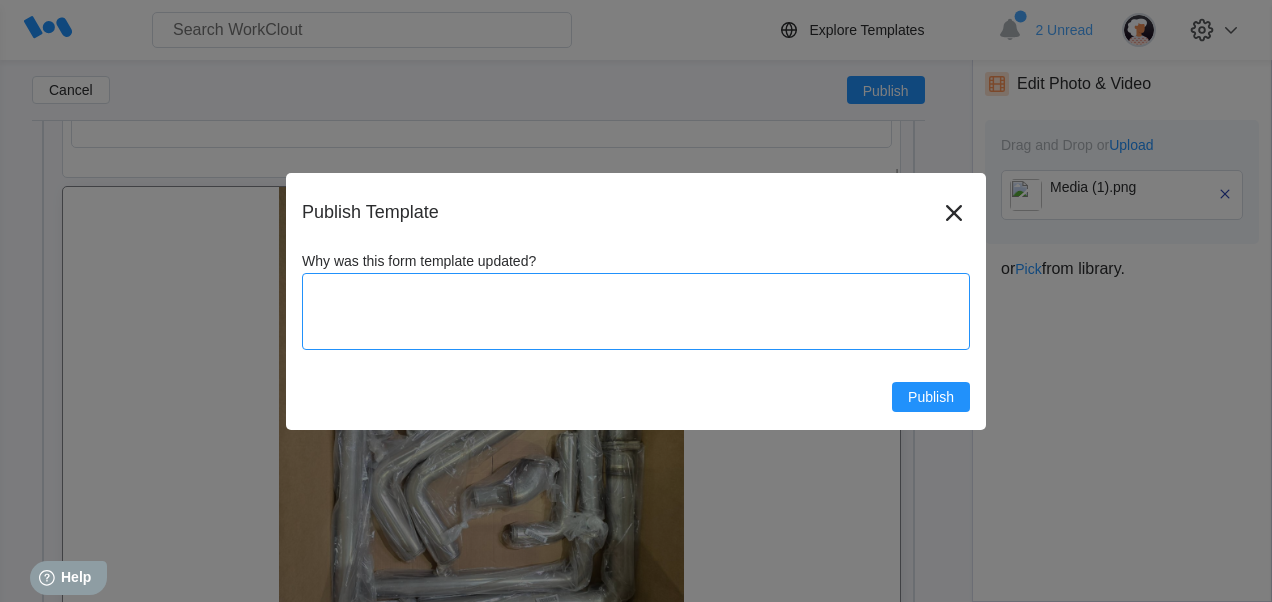 click on "Why was this form template updated?" at bounding box center [636, 311] 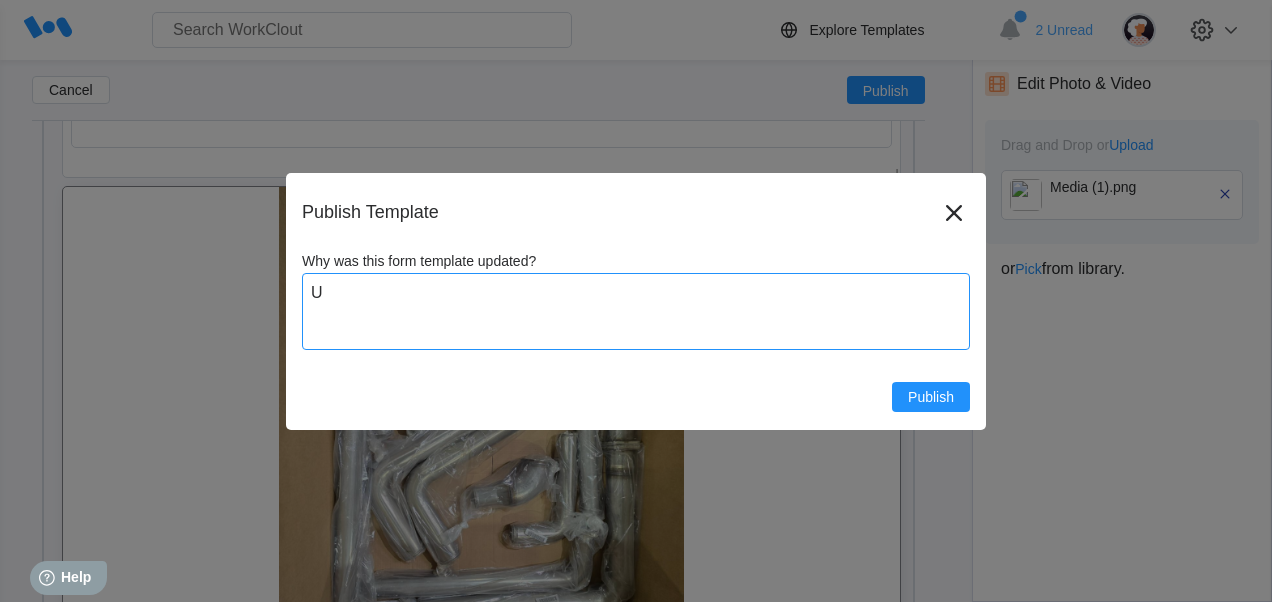 type on "Up" 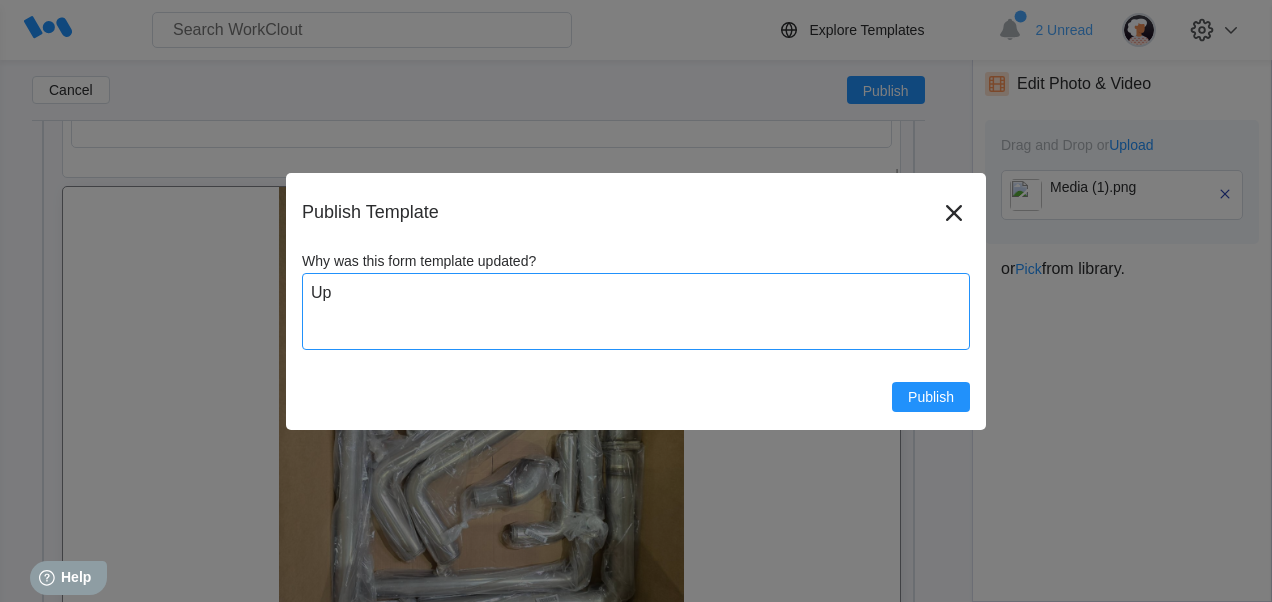 type on "Upa" 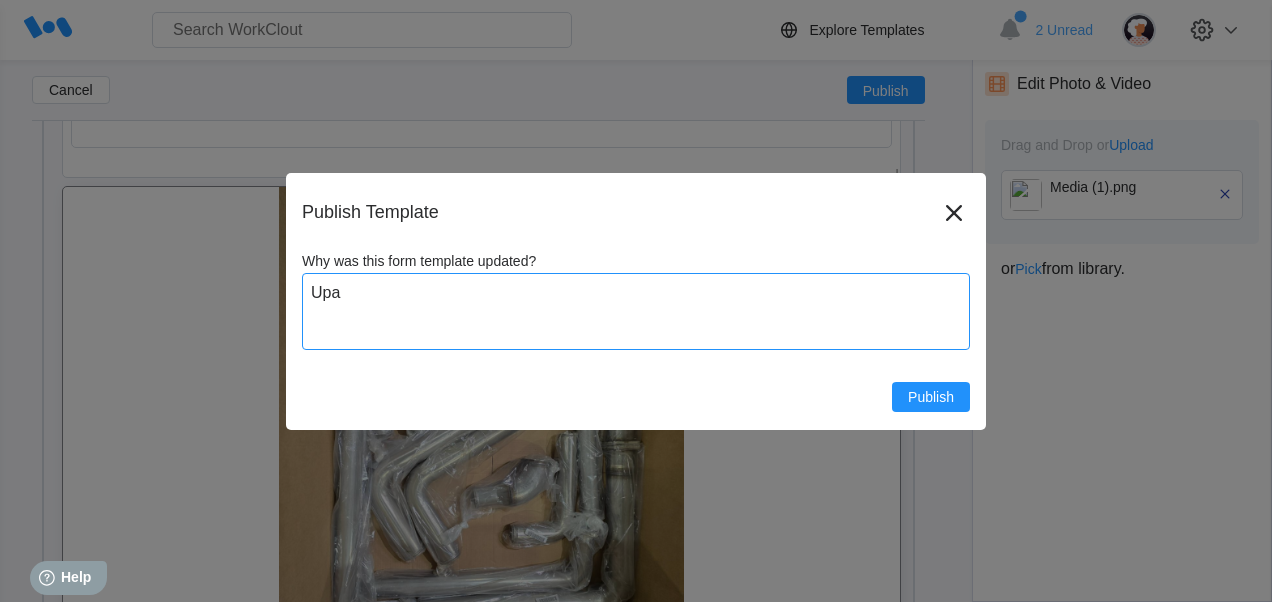 type on "Upat" 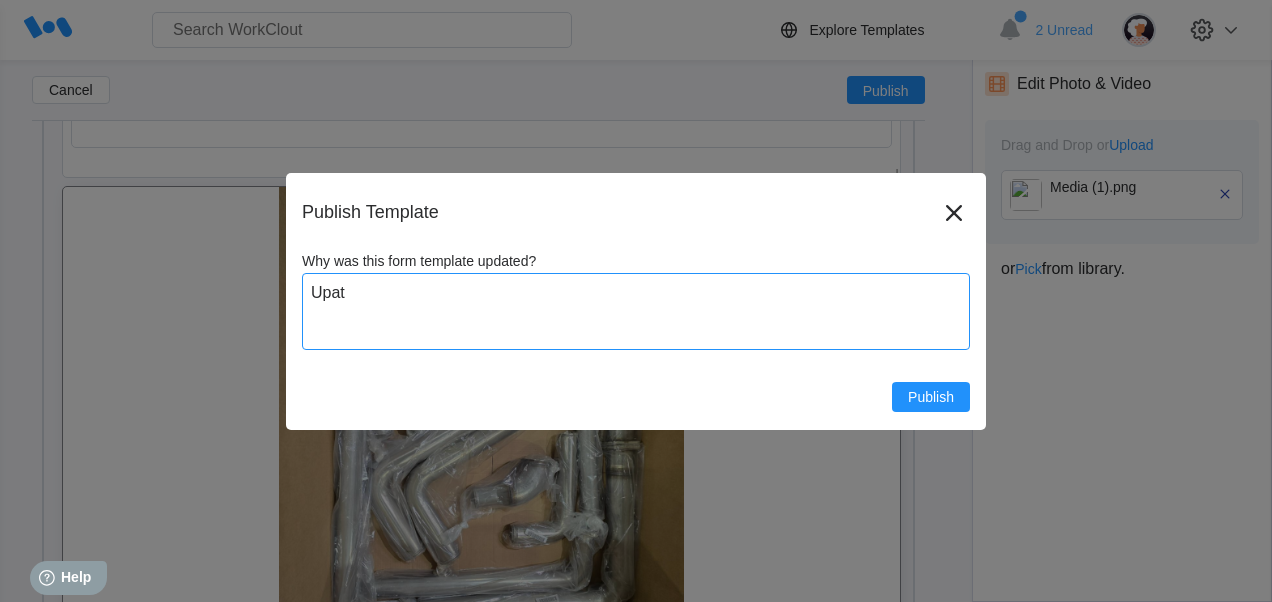 type on "Upate" 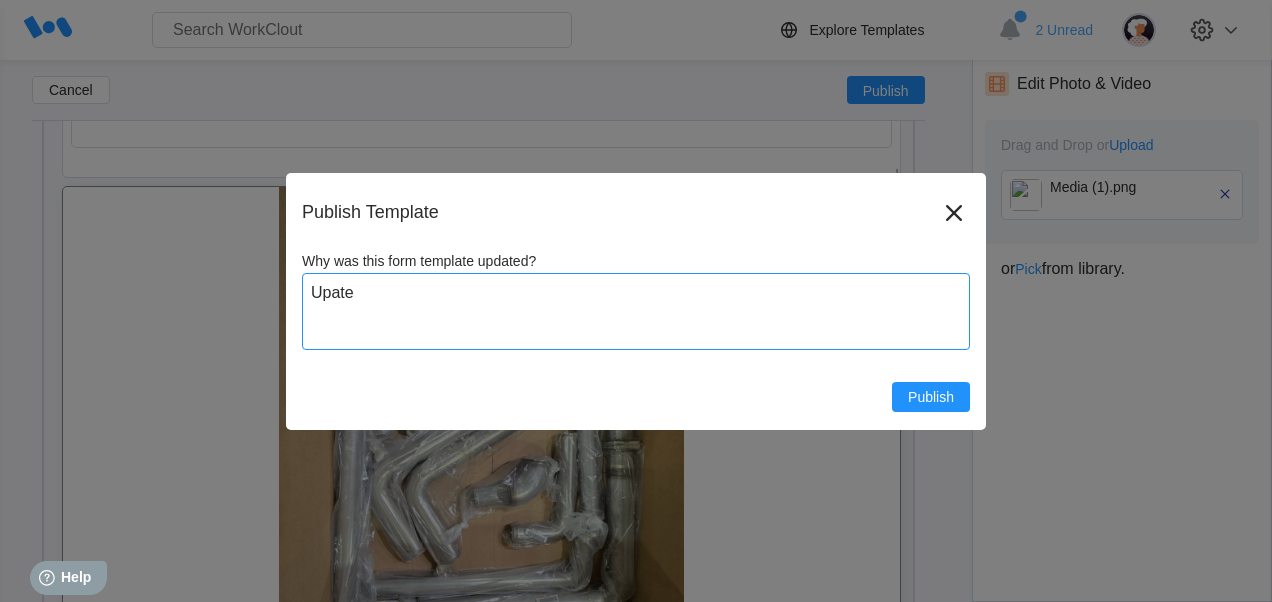 type on "Upat" 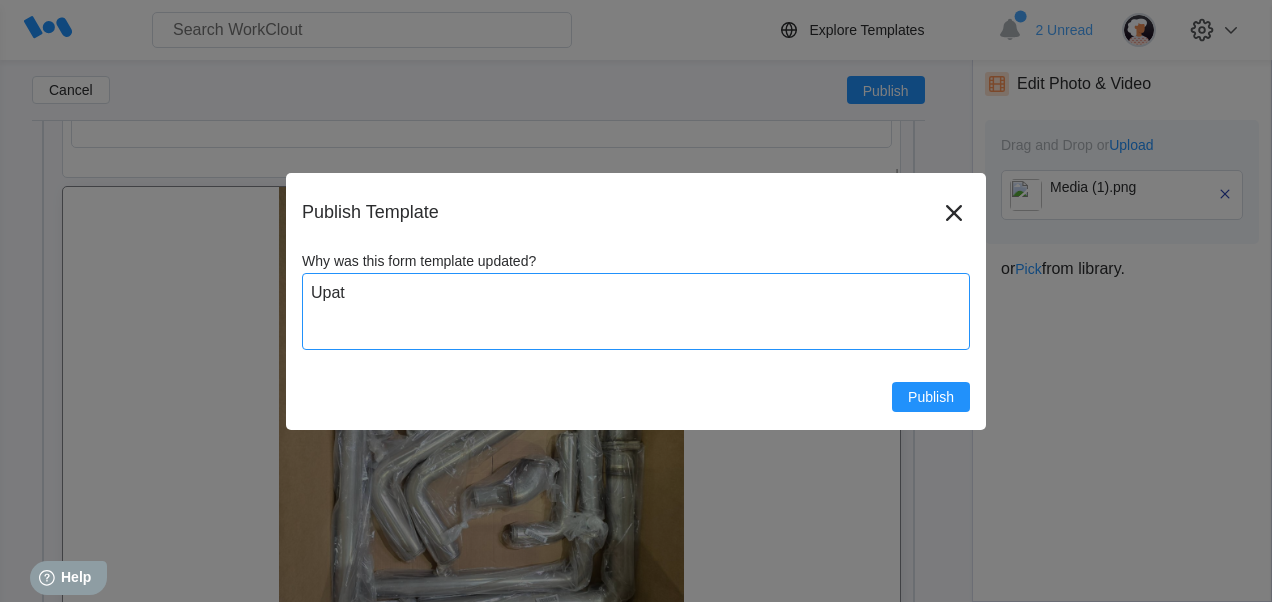 type on "Upa" 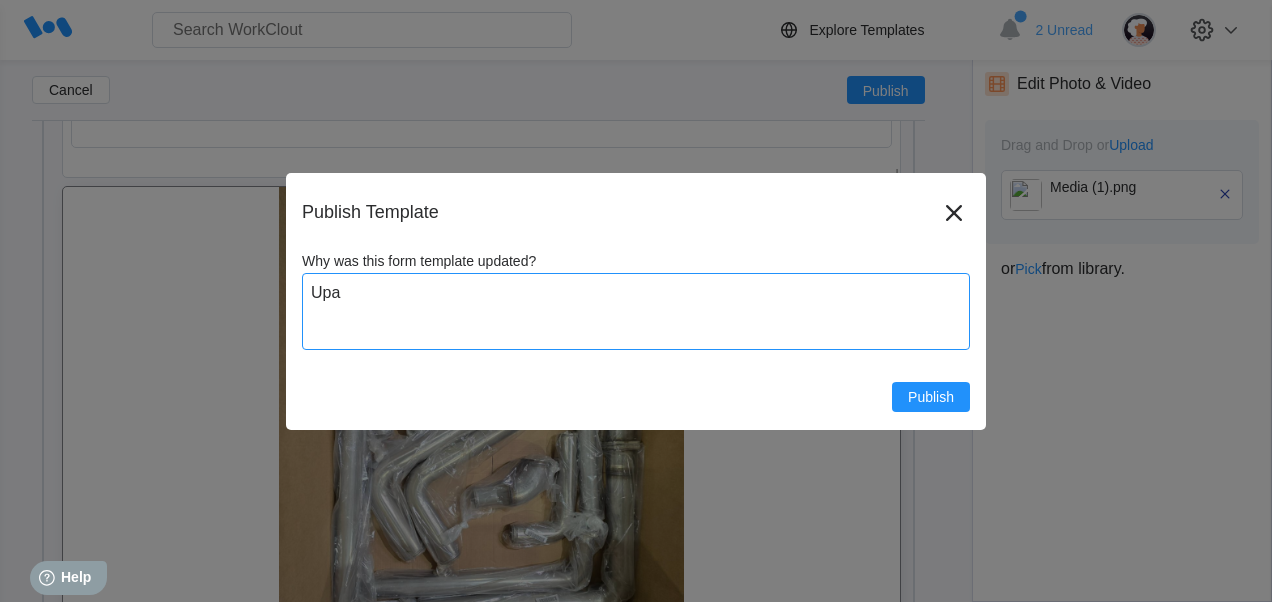 type on "Up" 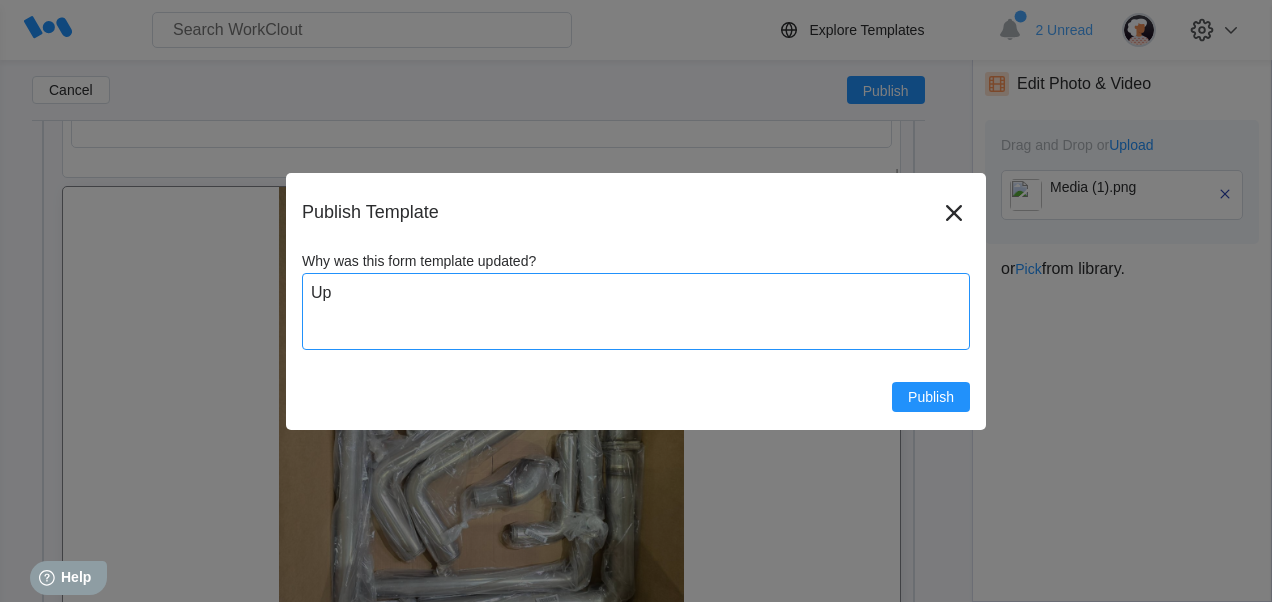 type on "Upd" 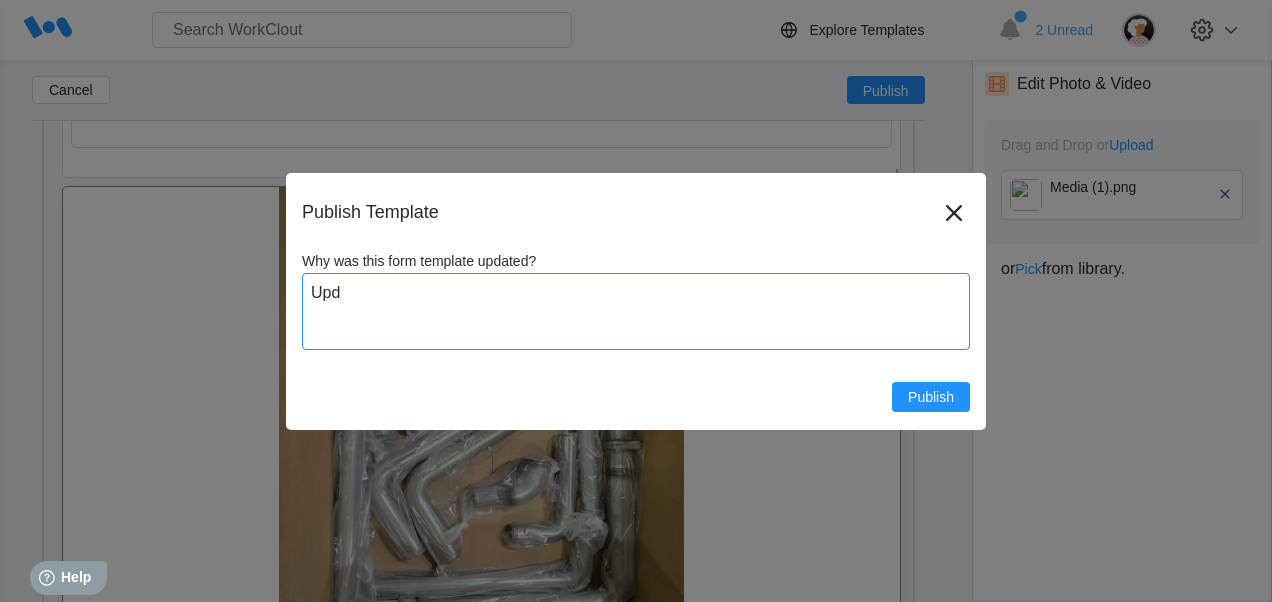 type on "x" 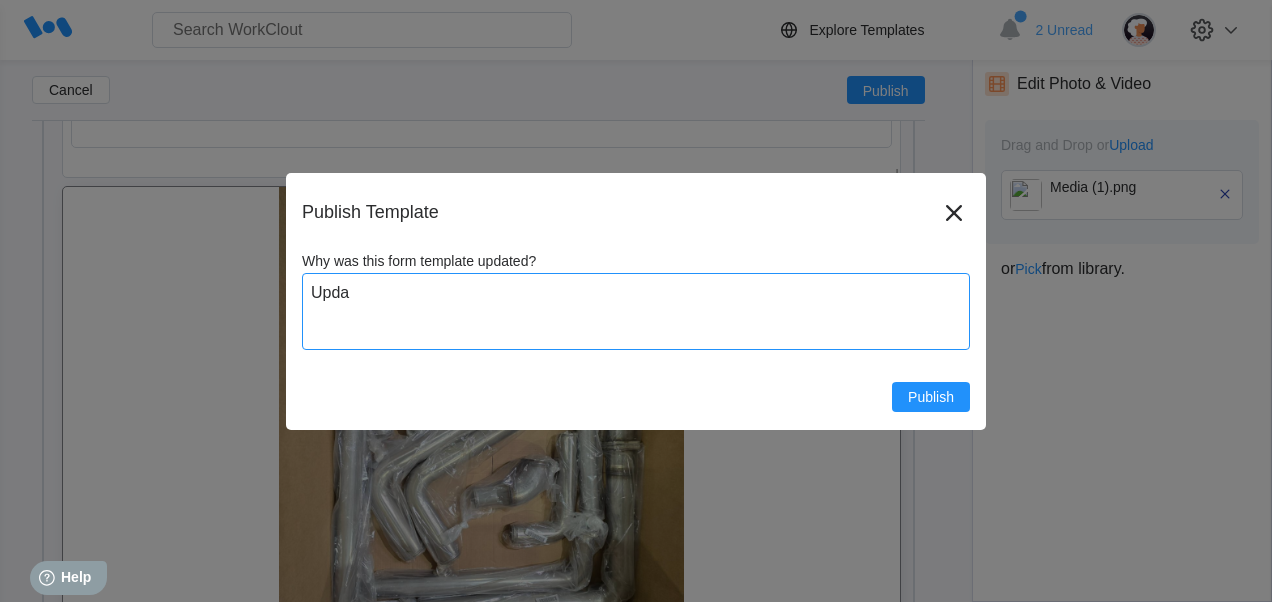 type on "Updat" 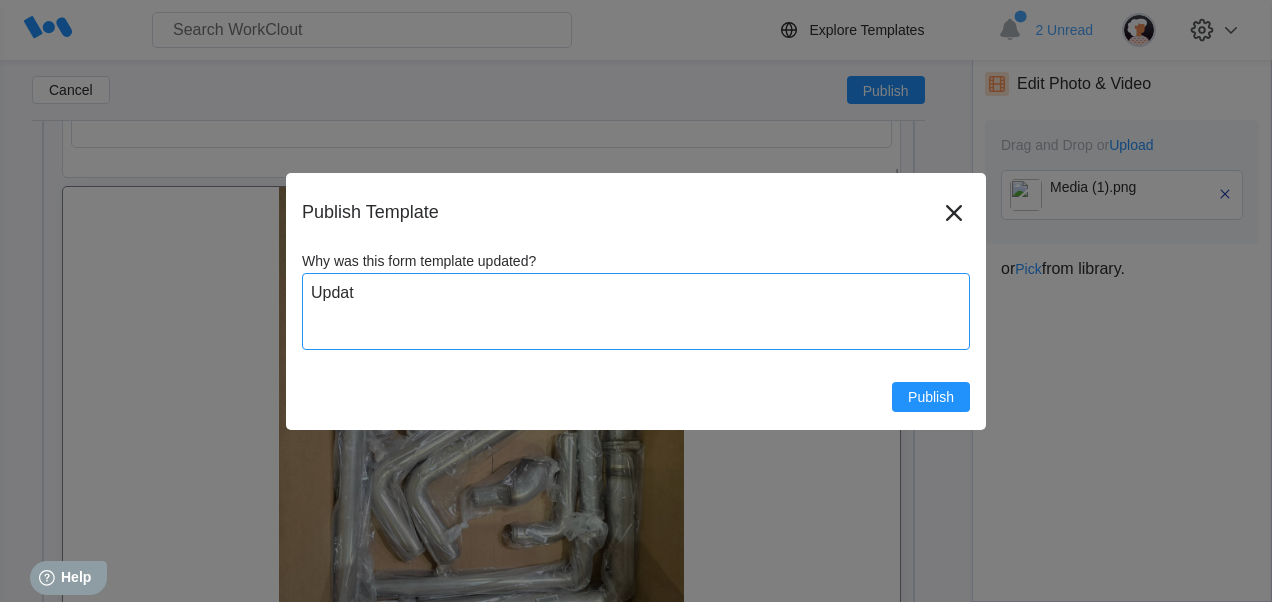 type on "Update" 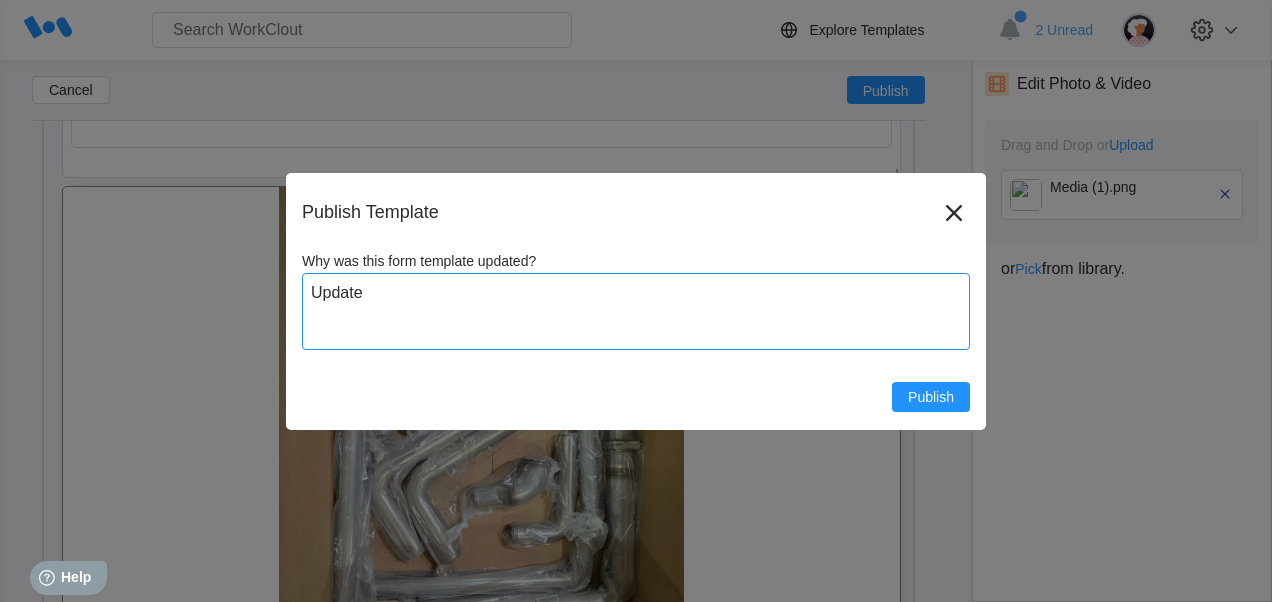 type on "Updated" 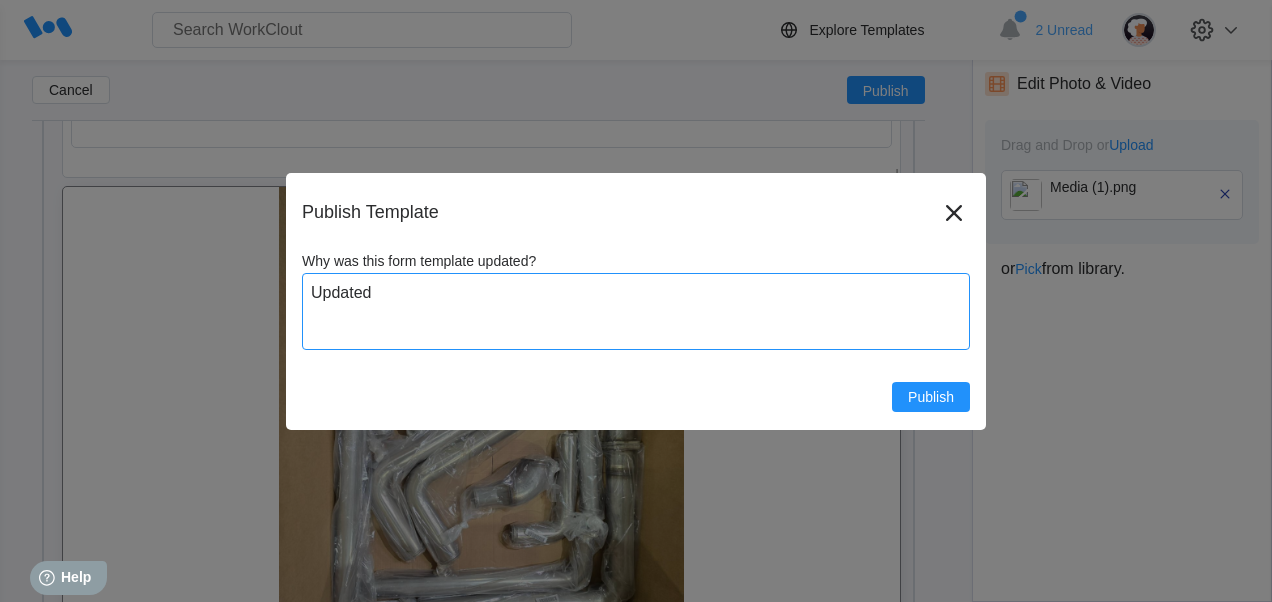 type on "Updated" 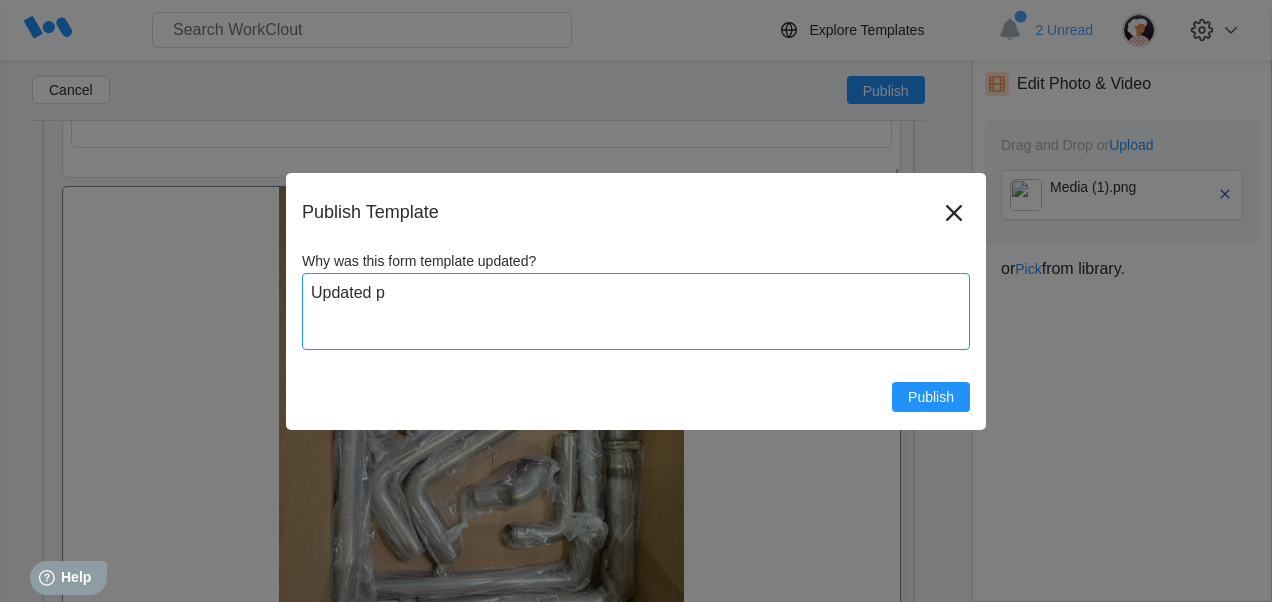 type on "Updated pi" 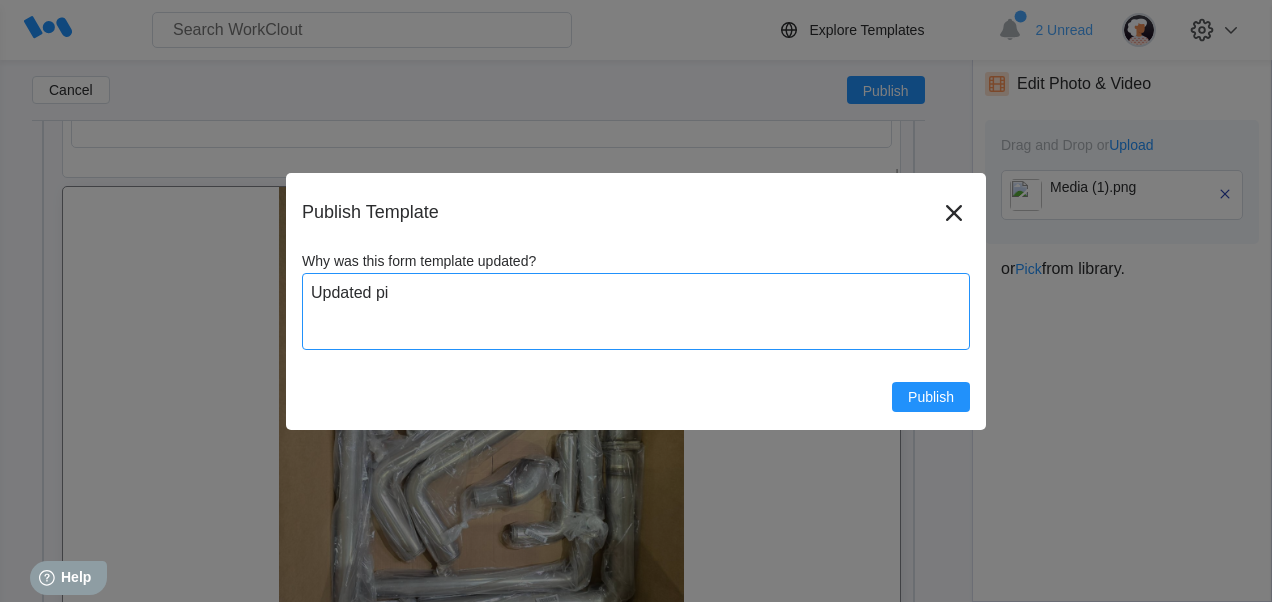 type on "Updated pic" 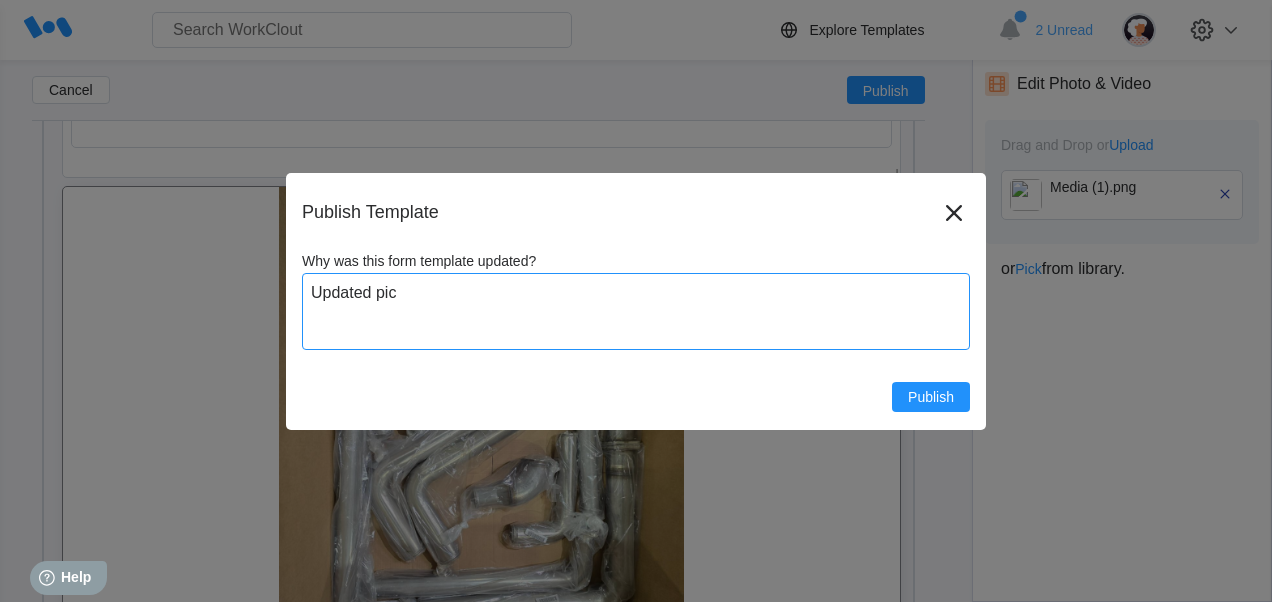 type on "Updated pict" 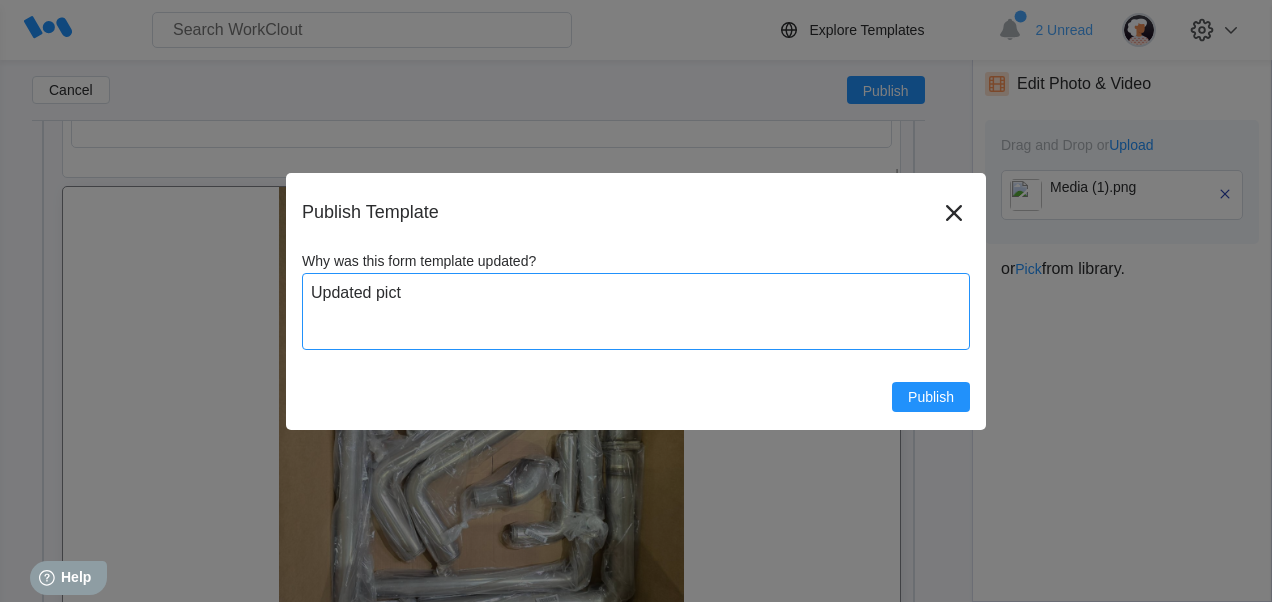 type on "Updated pictu" 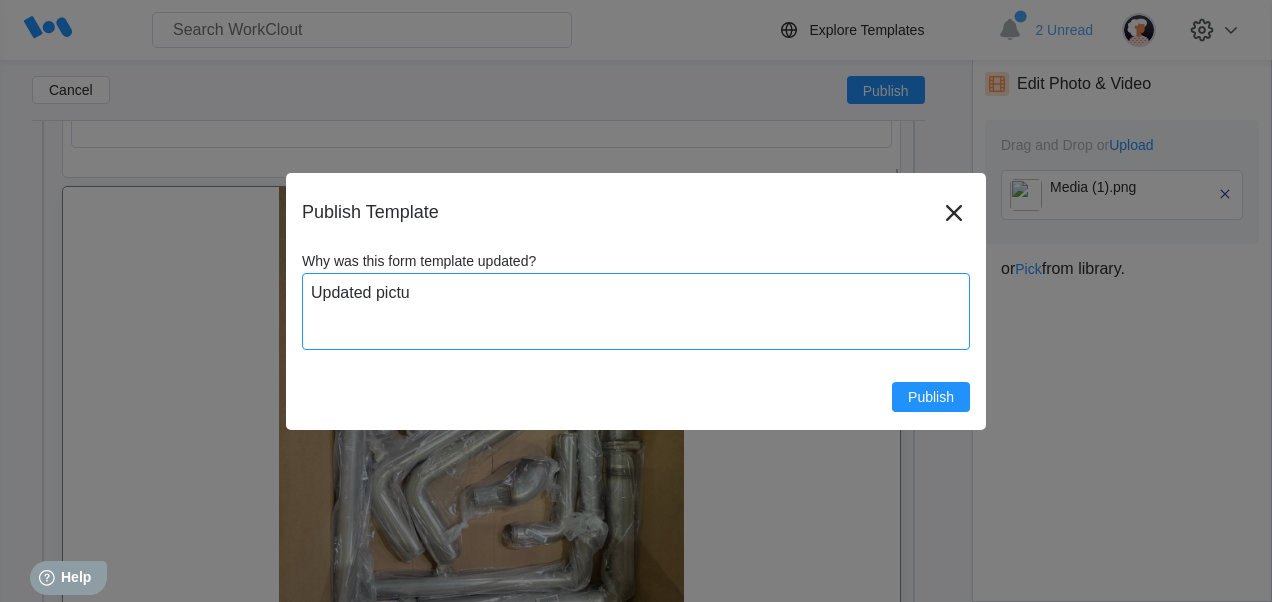 type on "Updated pictur" 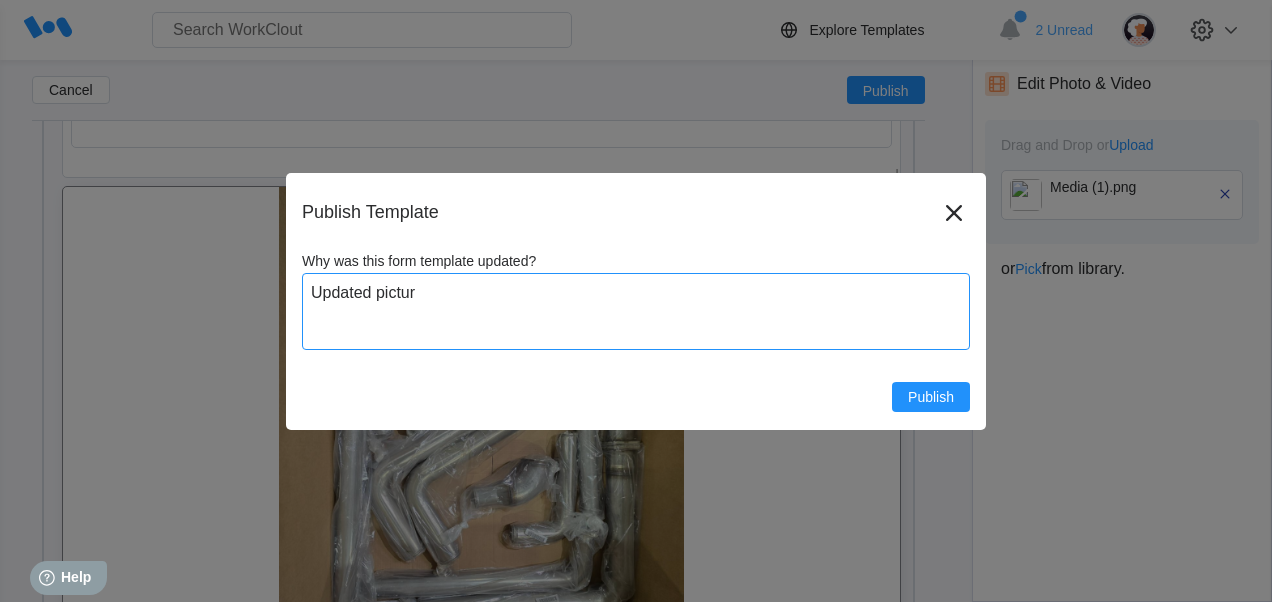 type on "Updated picture" 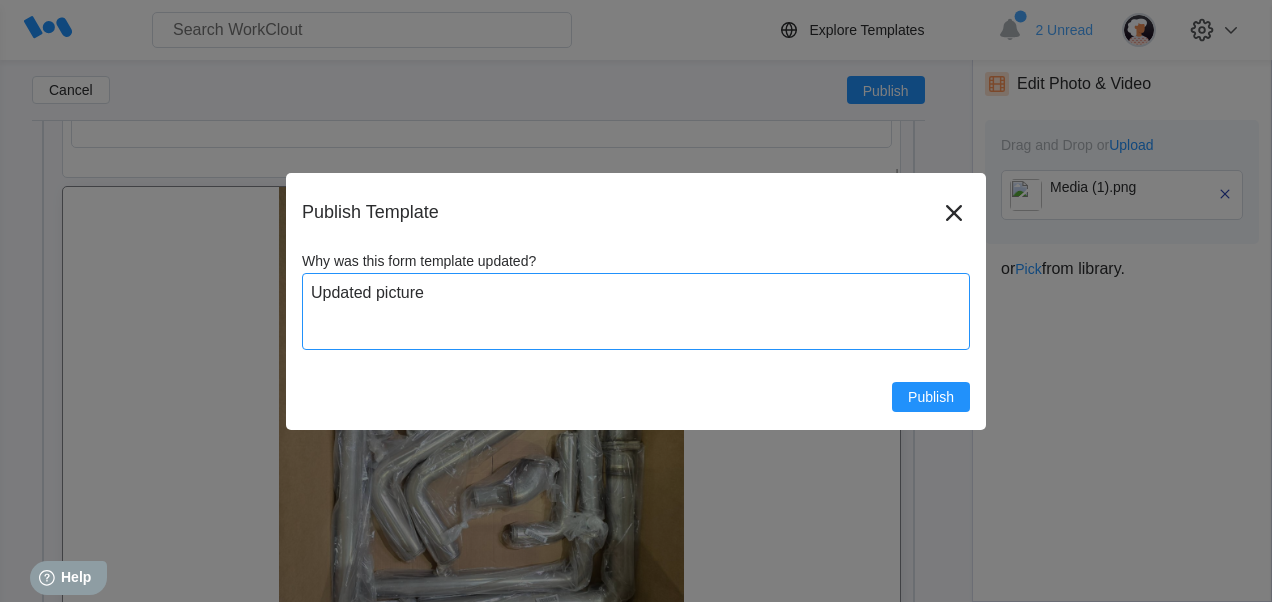 type on "Updated picture" 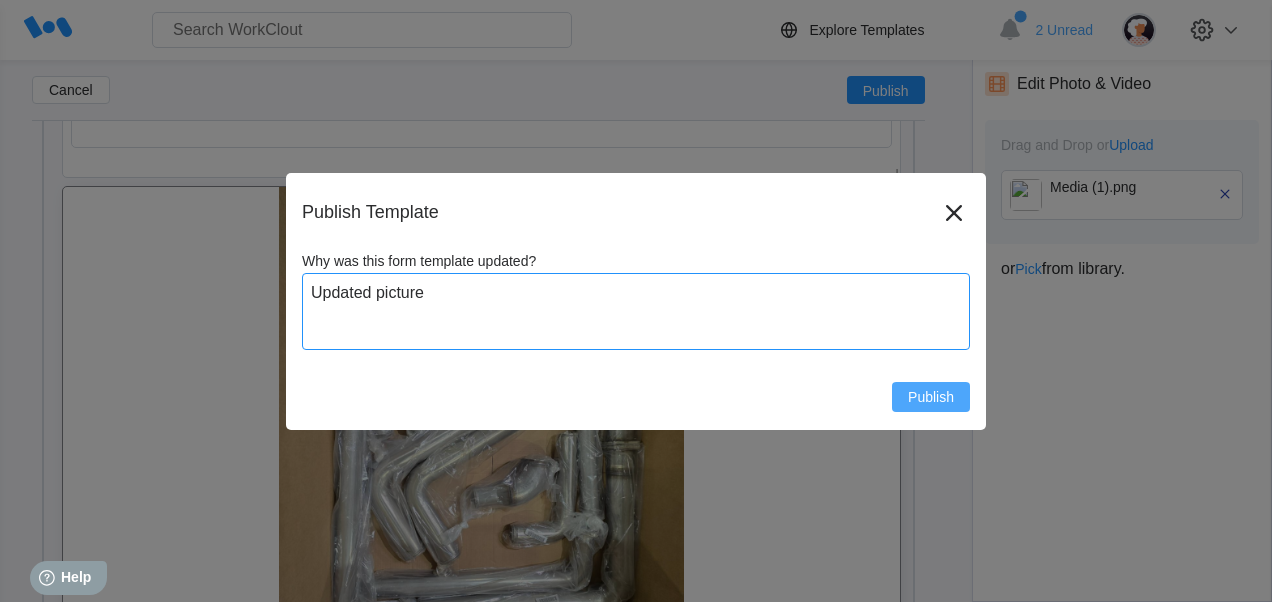 type on "Updated picture" 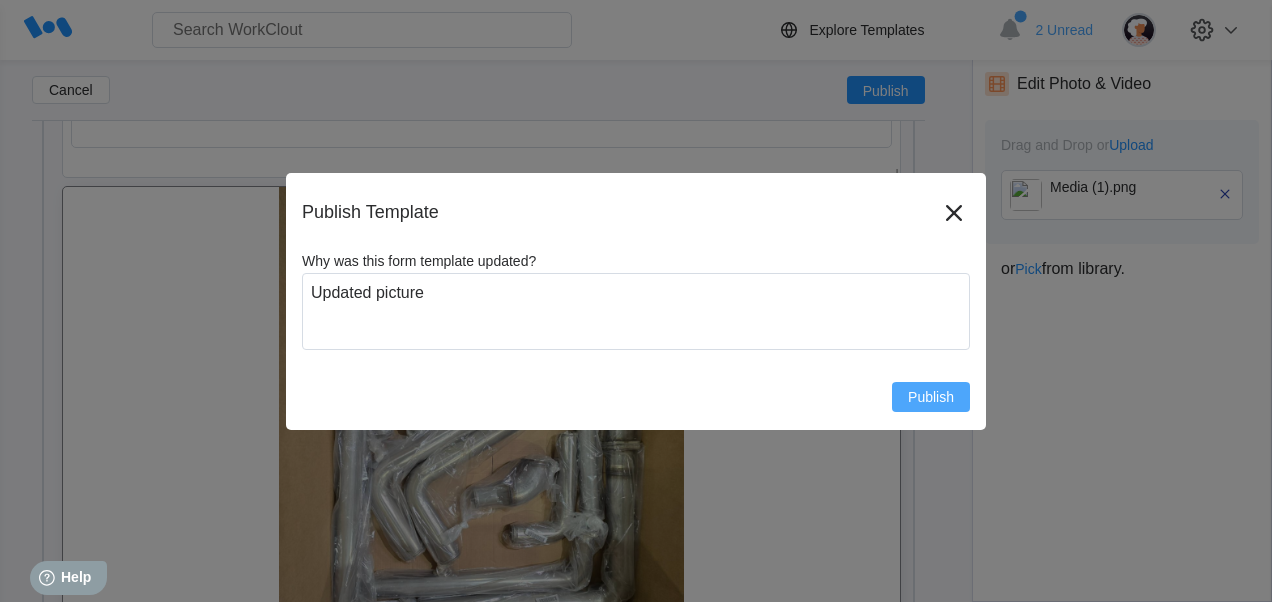 click on "Publish" at bounding box center [931, 397] 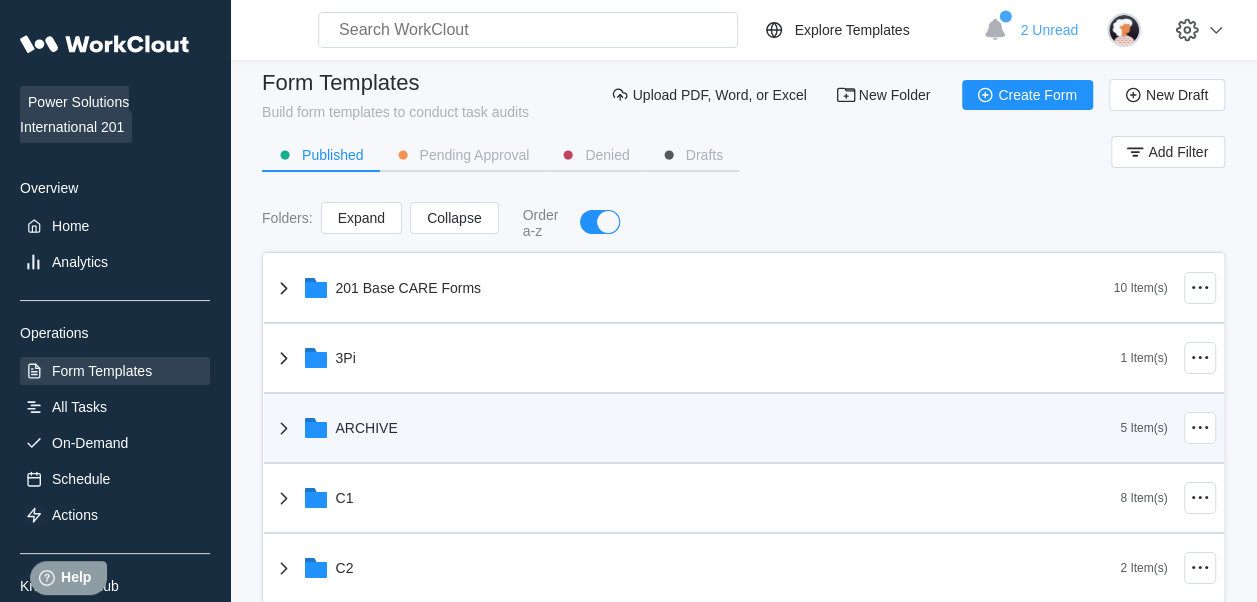 scroll, scrollTop: 0, scrollLeft: 0, axis: both 